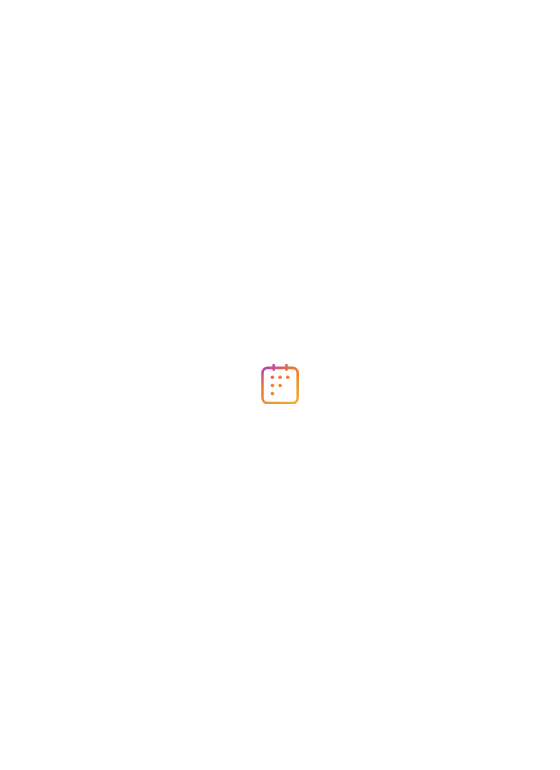 scroll, scrollTop: 0, scrollLeft: 0, axis: both 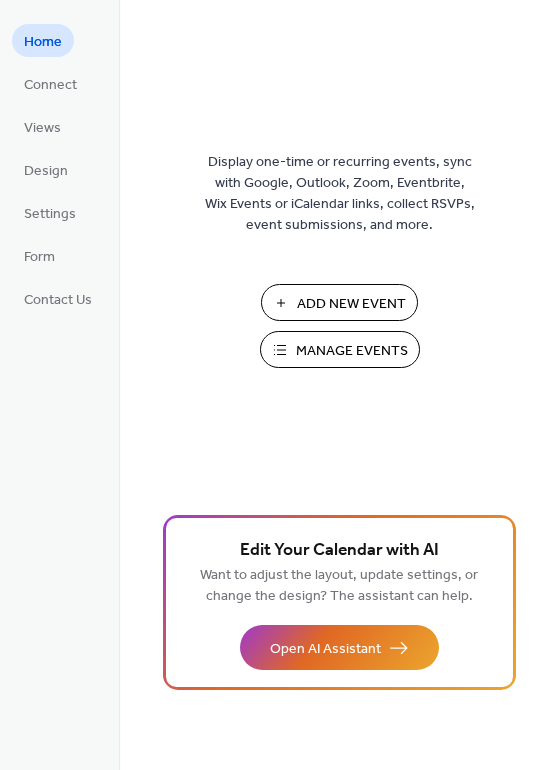 click on "Add New Event" at bounding box center [351, 304] 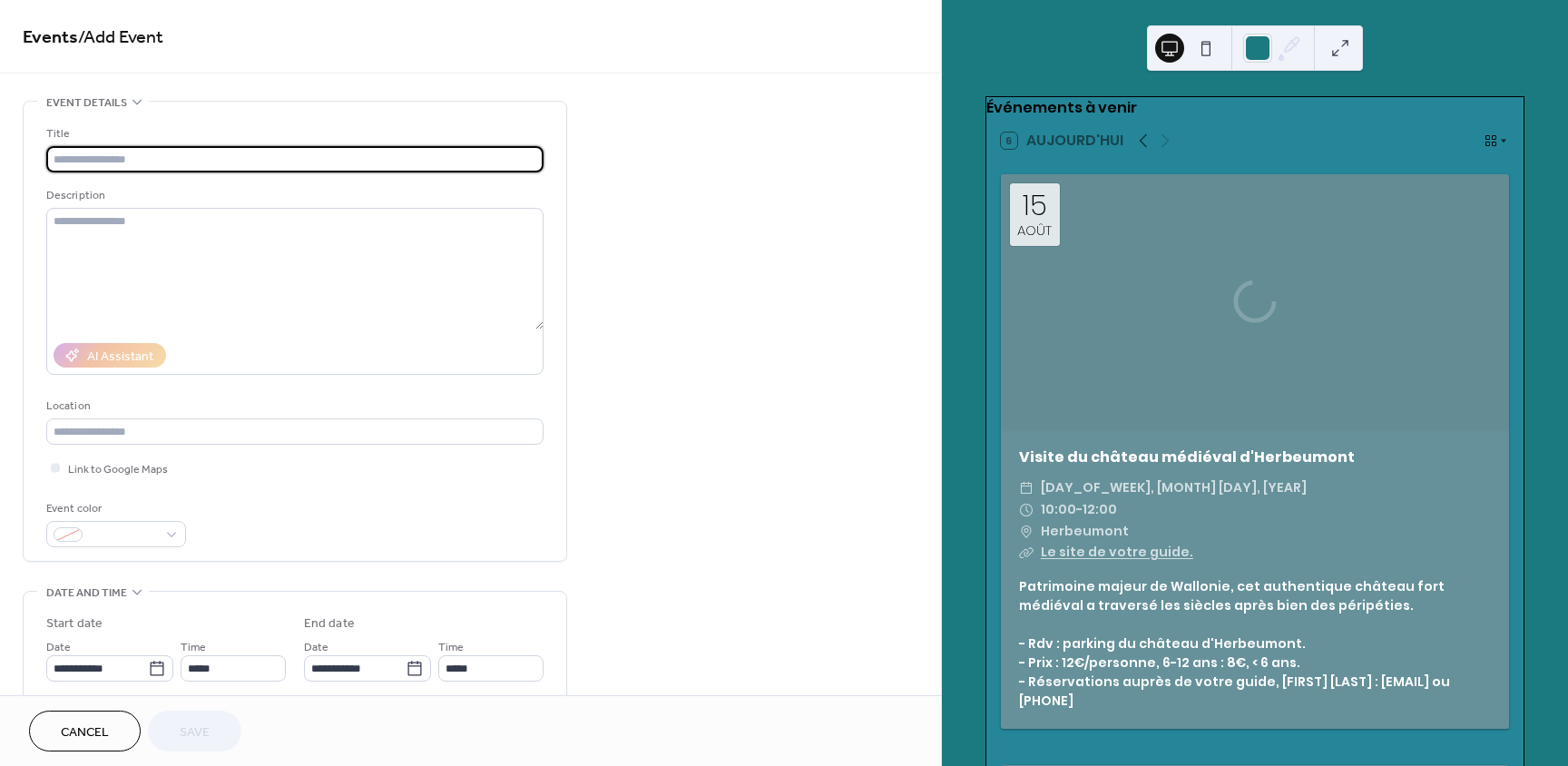 scroll, scrollTop: 0, scrollLeft: 0, axis: both 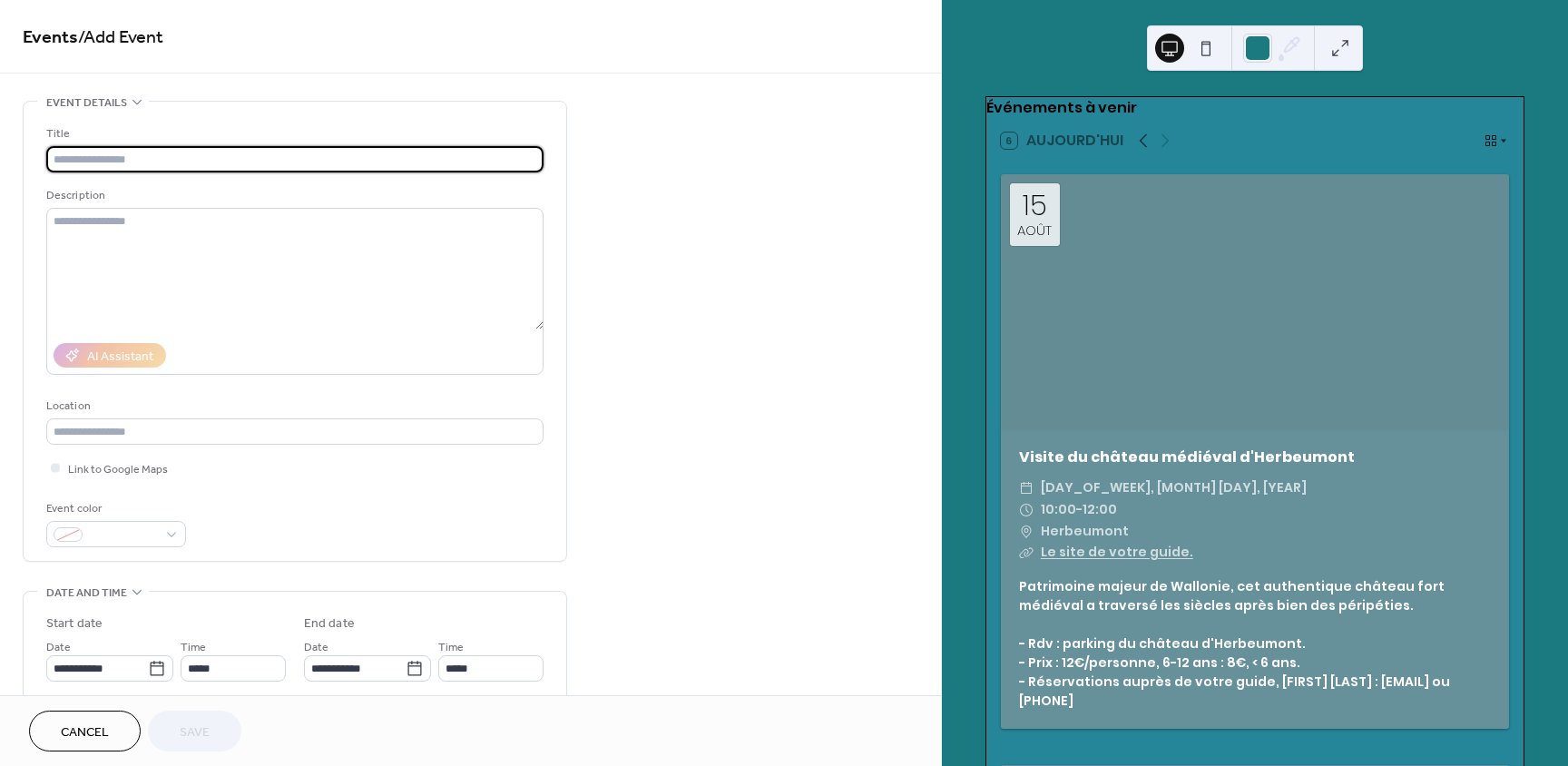 click at bounding box center [295, 159] 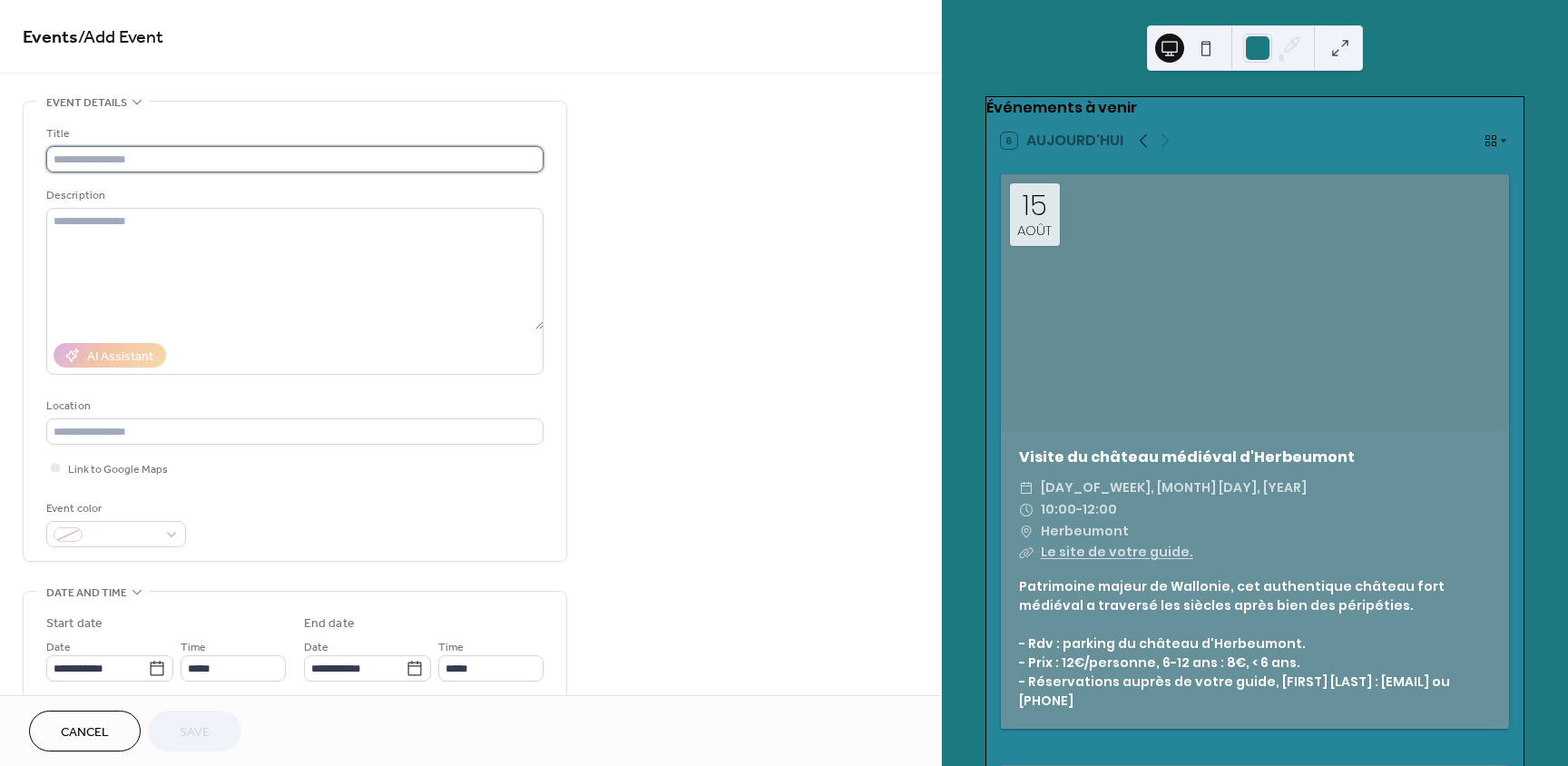 click at bounding box center [295, 159] 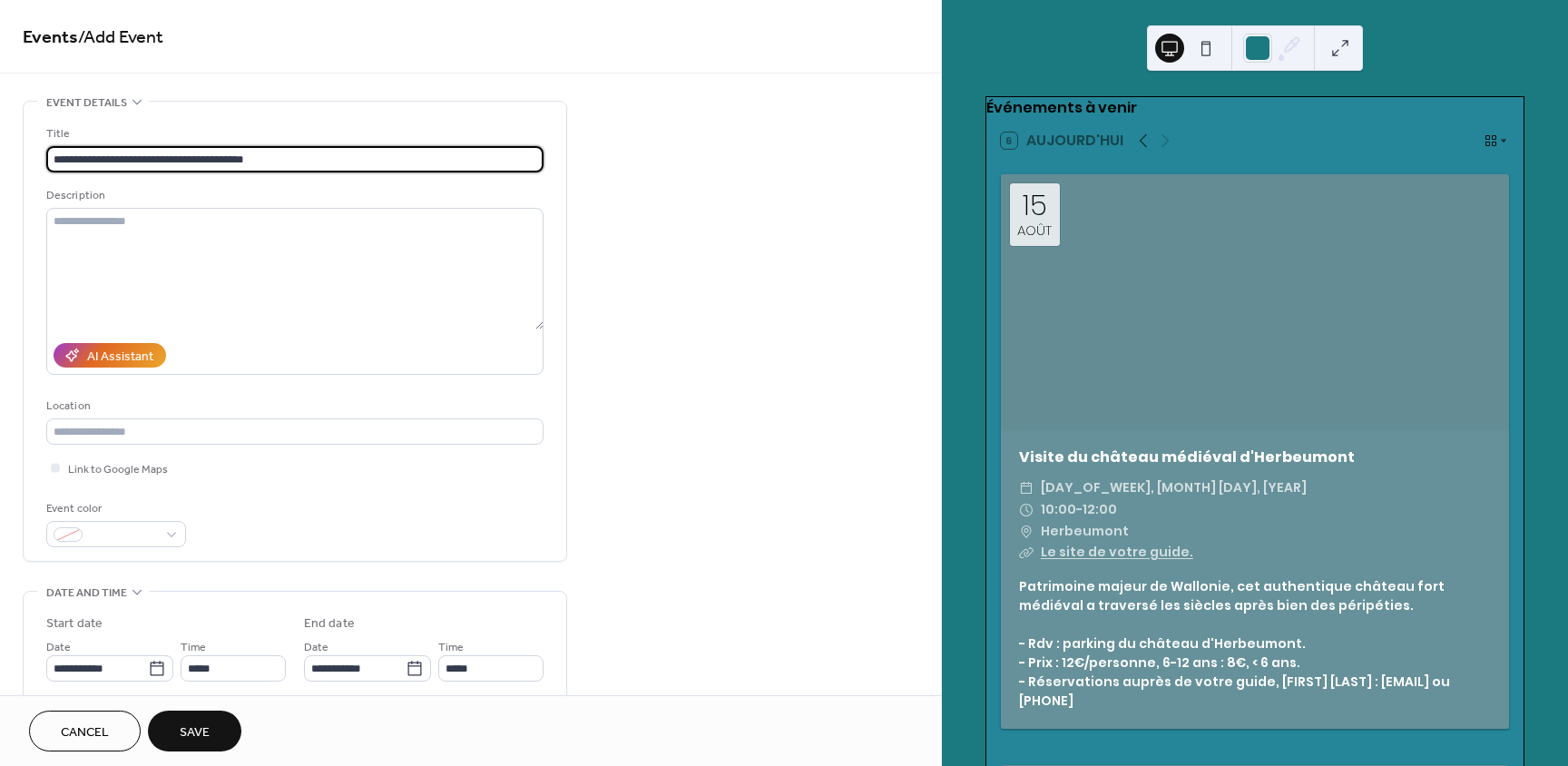 type on "**********" 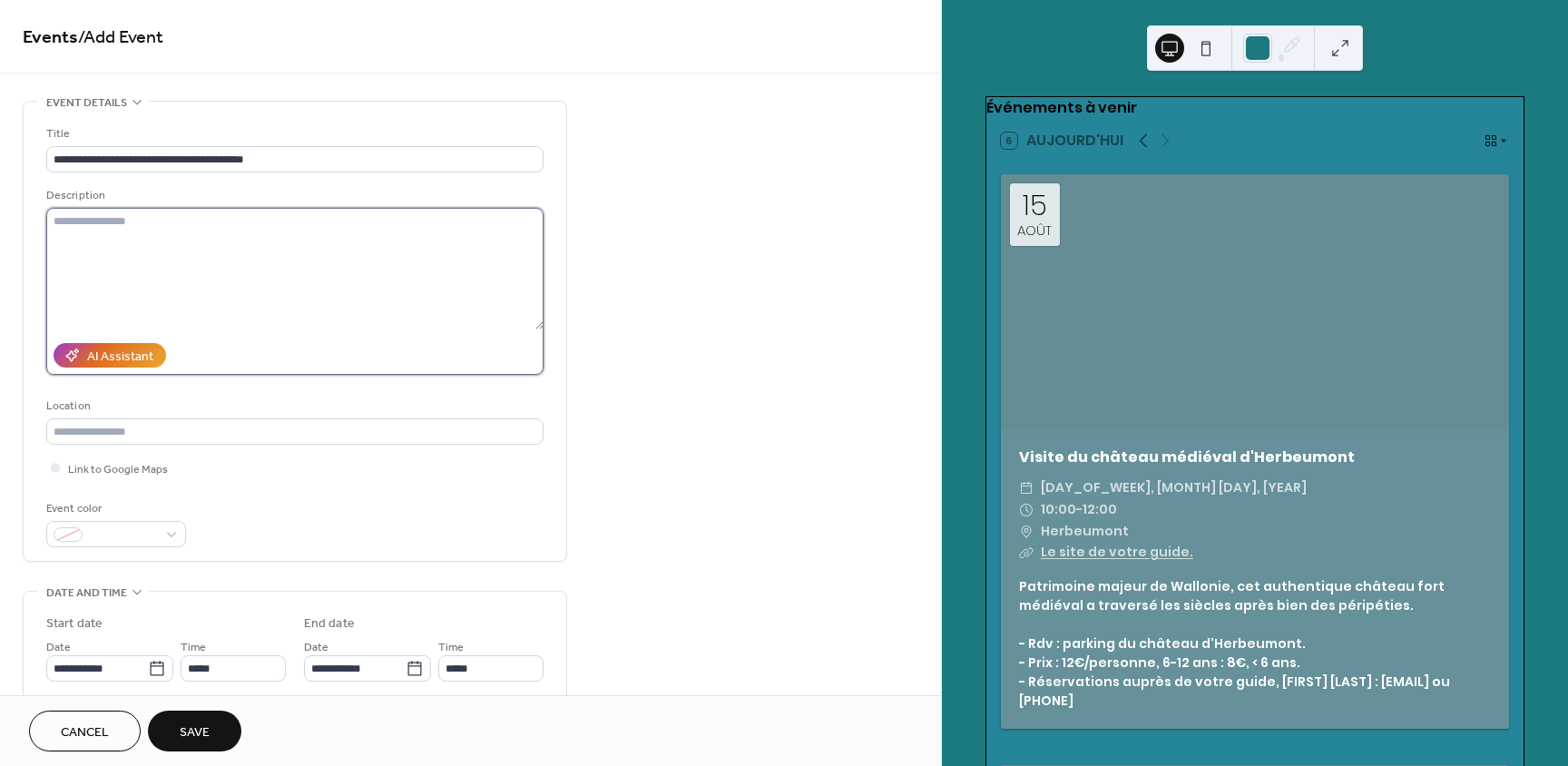 click at bounding box center [295, 269] 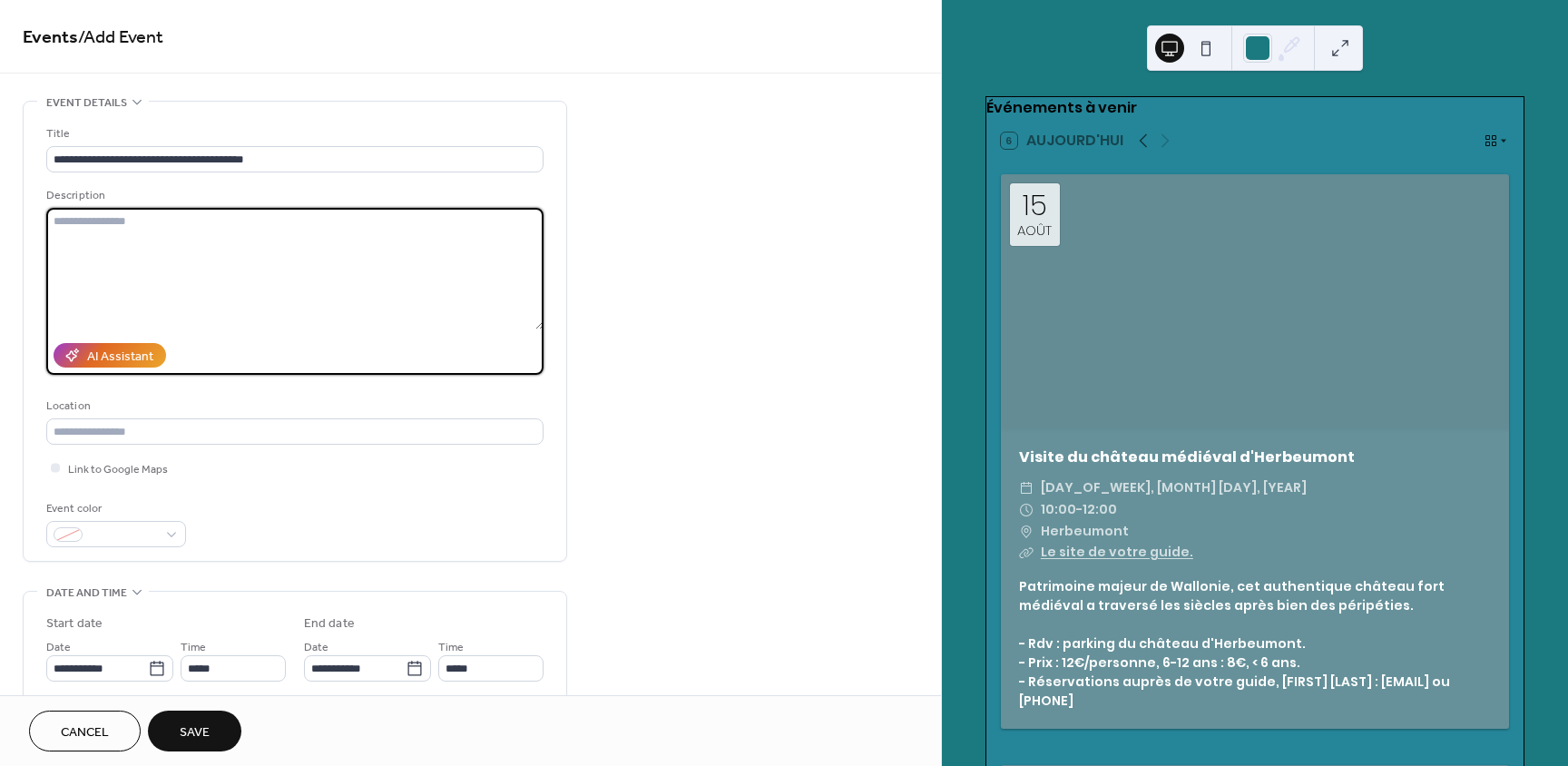paste on "**********" 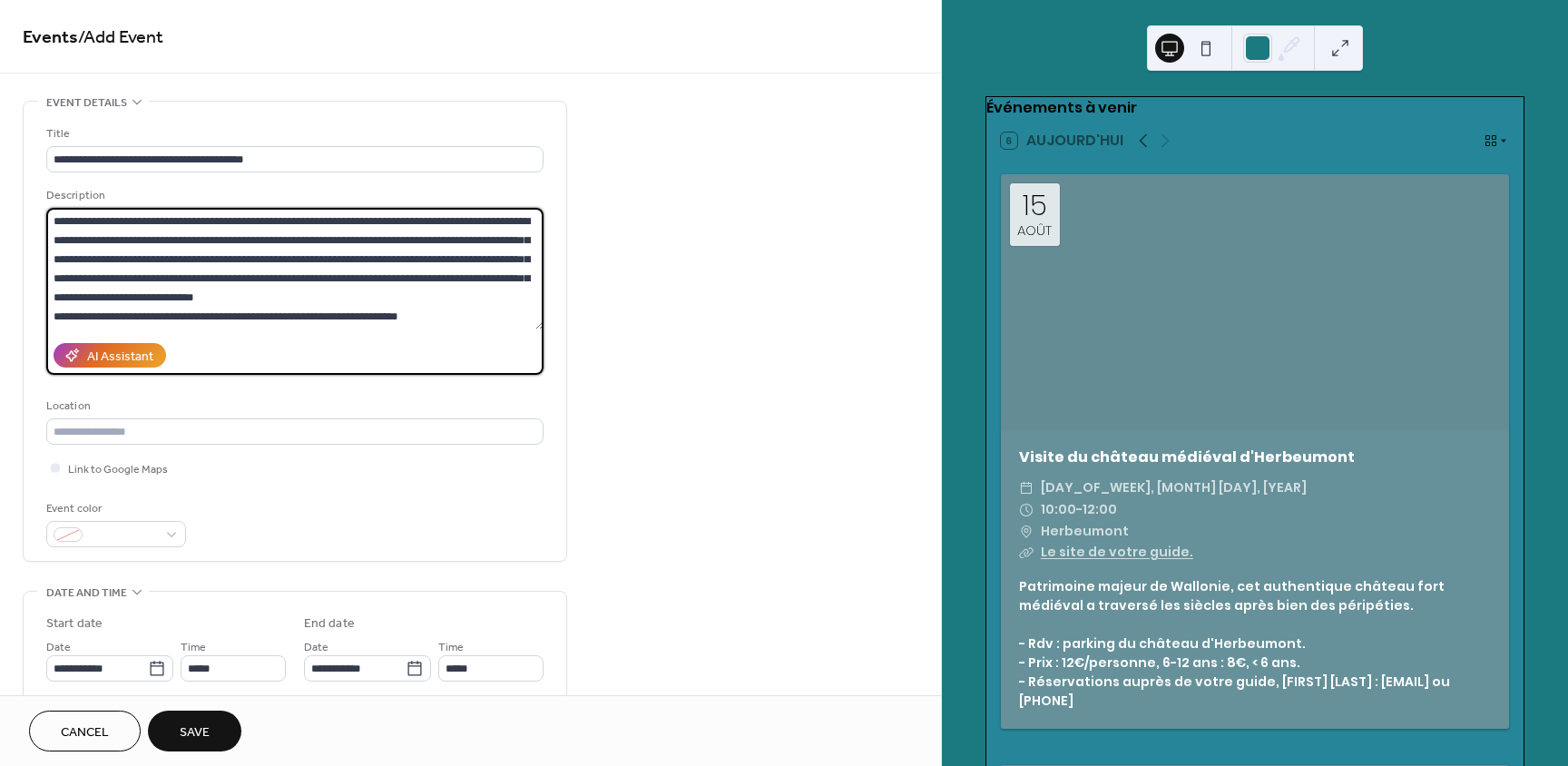 scroll, scrollTop: 93, scrollLeft: 0, axis: vertical 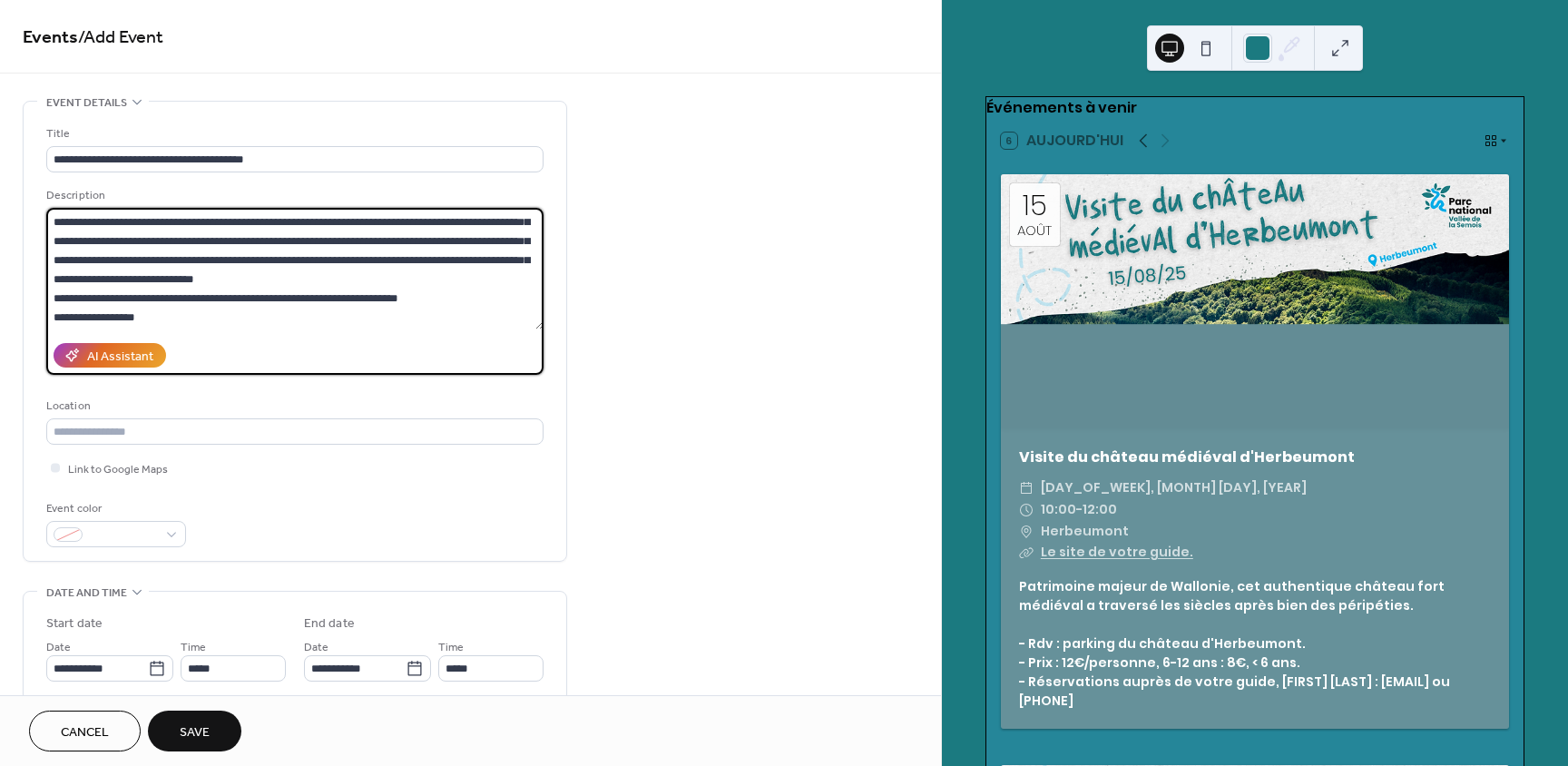 drag, startPoint x: 476, startPoint y: 222, endPoint x: 103, endPoint y: 249, distance: 373.97594 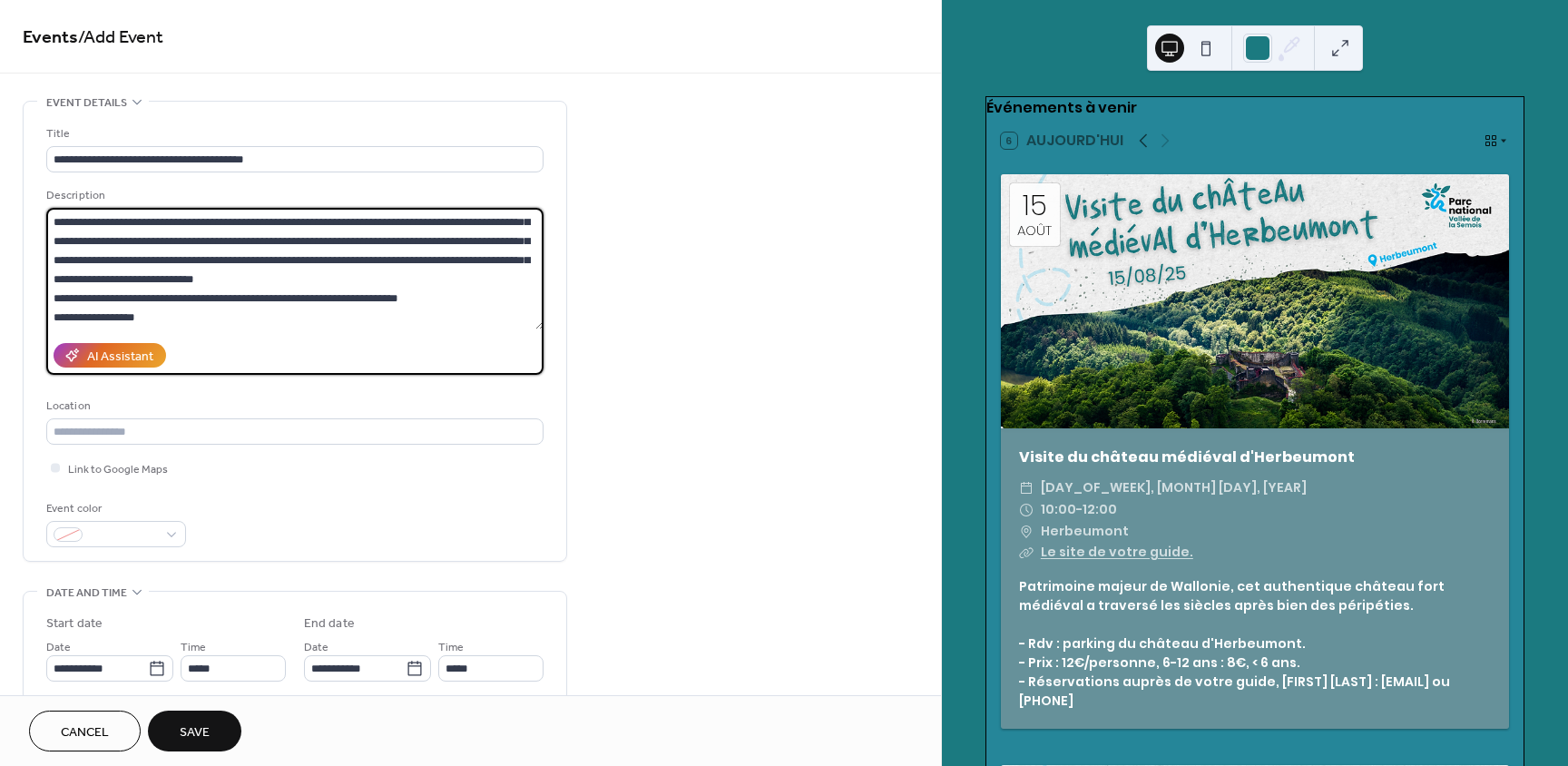 click on "**********" at bounding box center [295, 269] 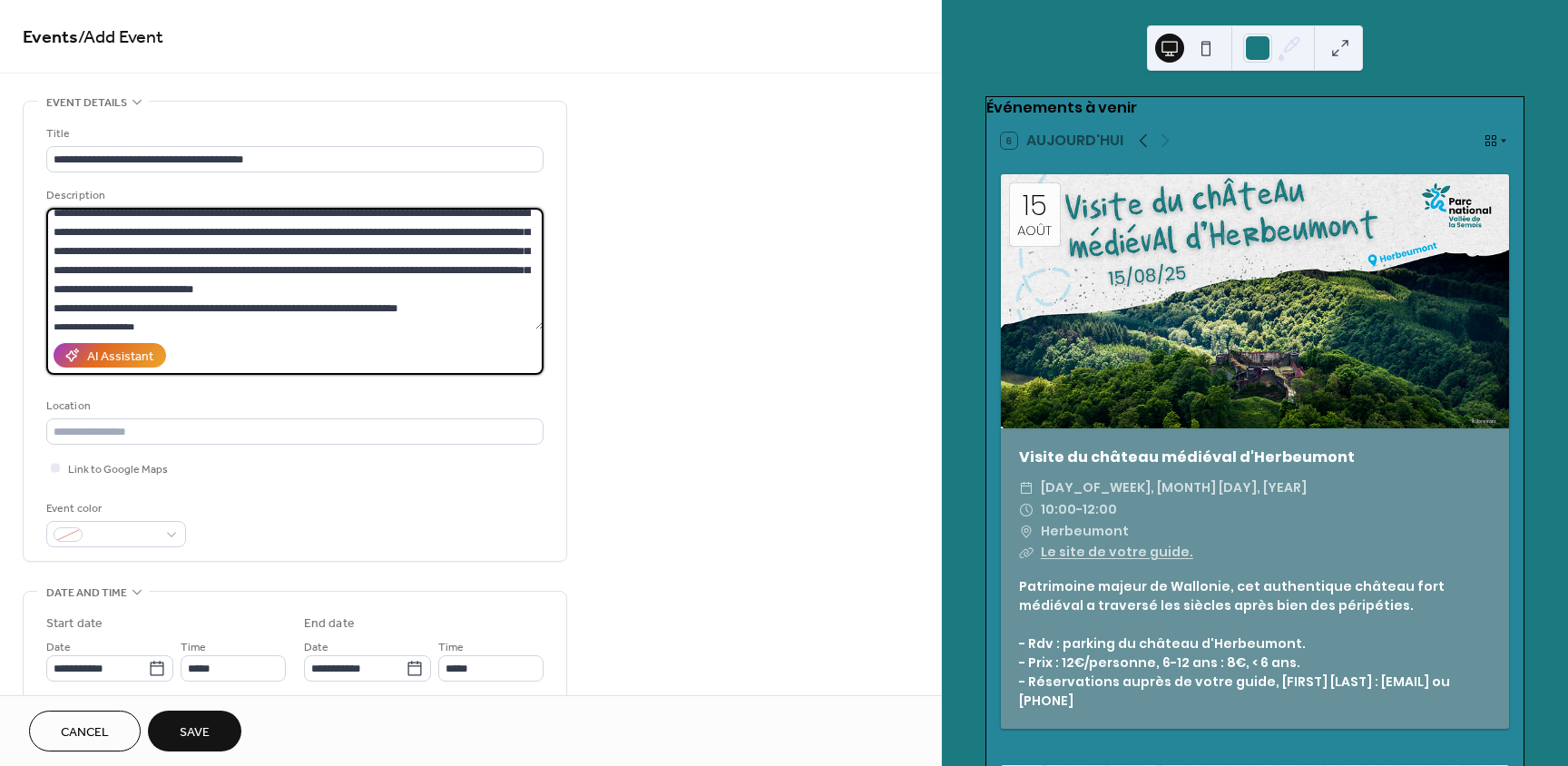 click on "**********" at bounding box center (295, 269) 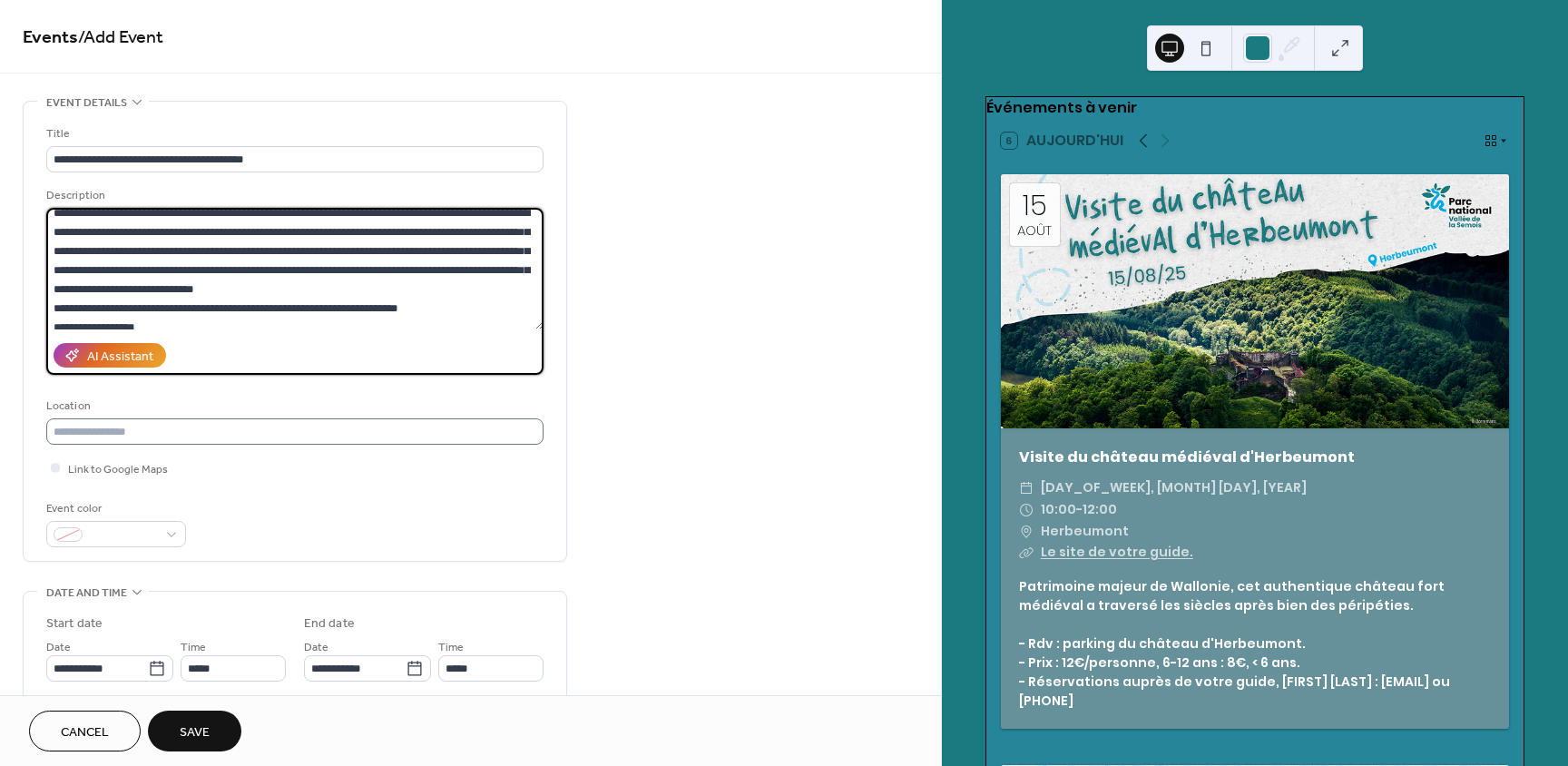 type on "**********" 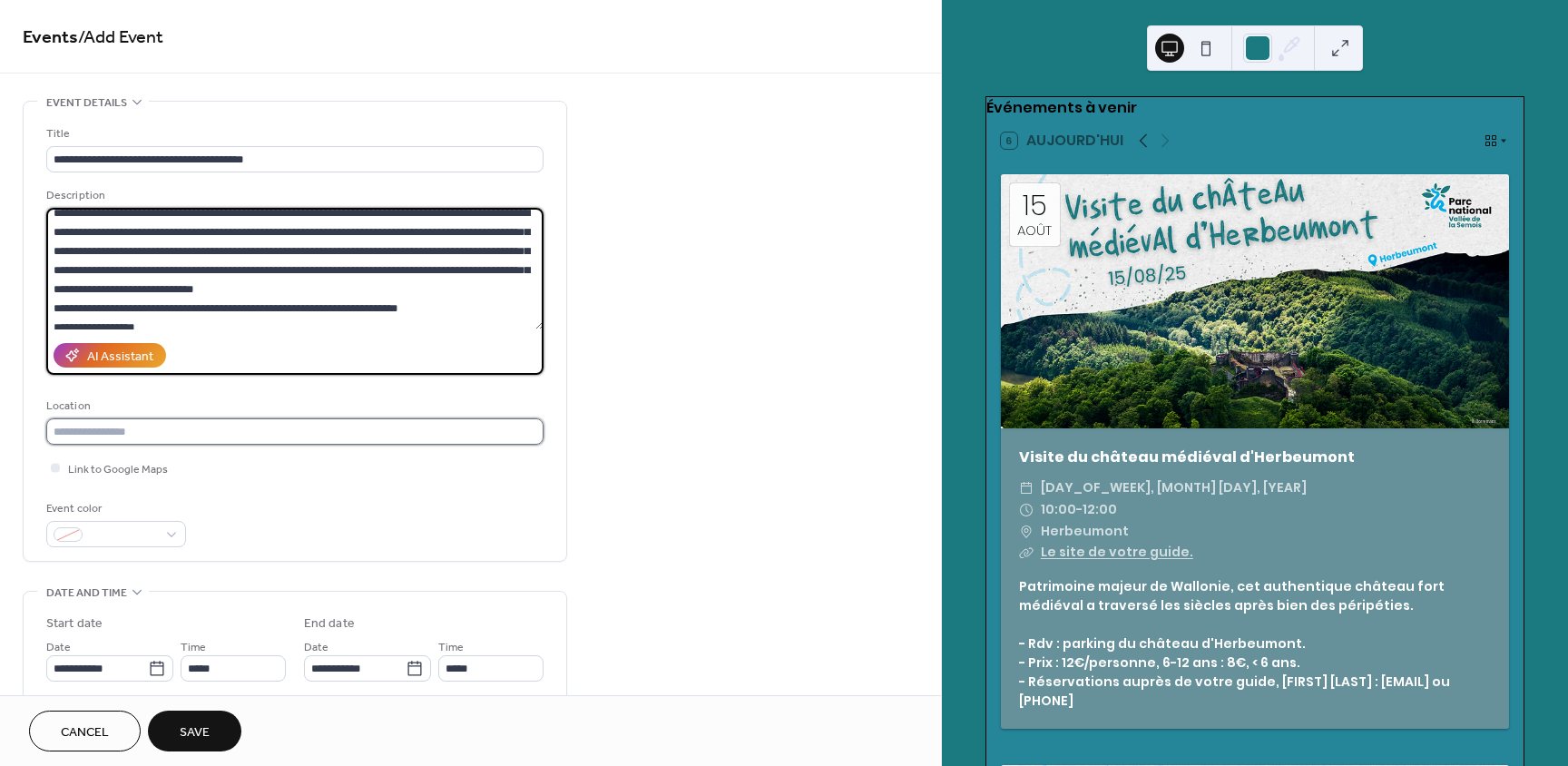click at bounding box center (295, 431) 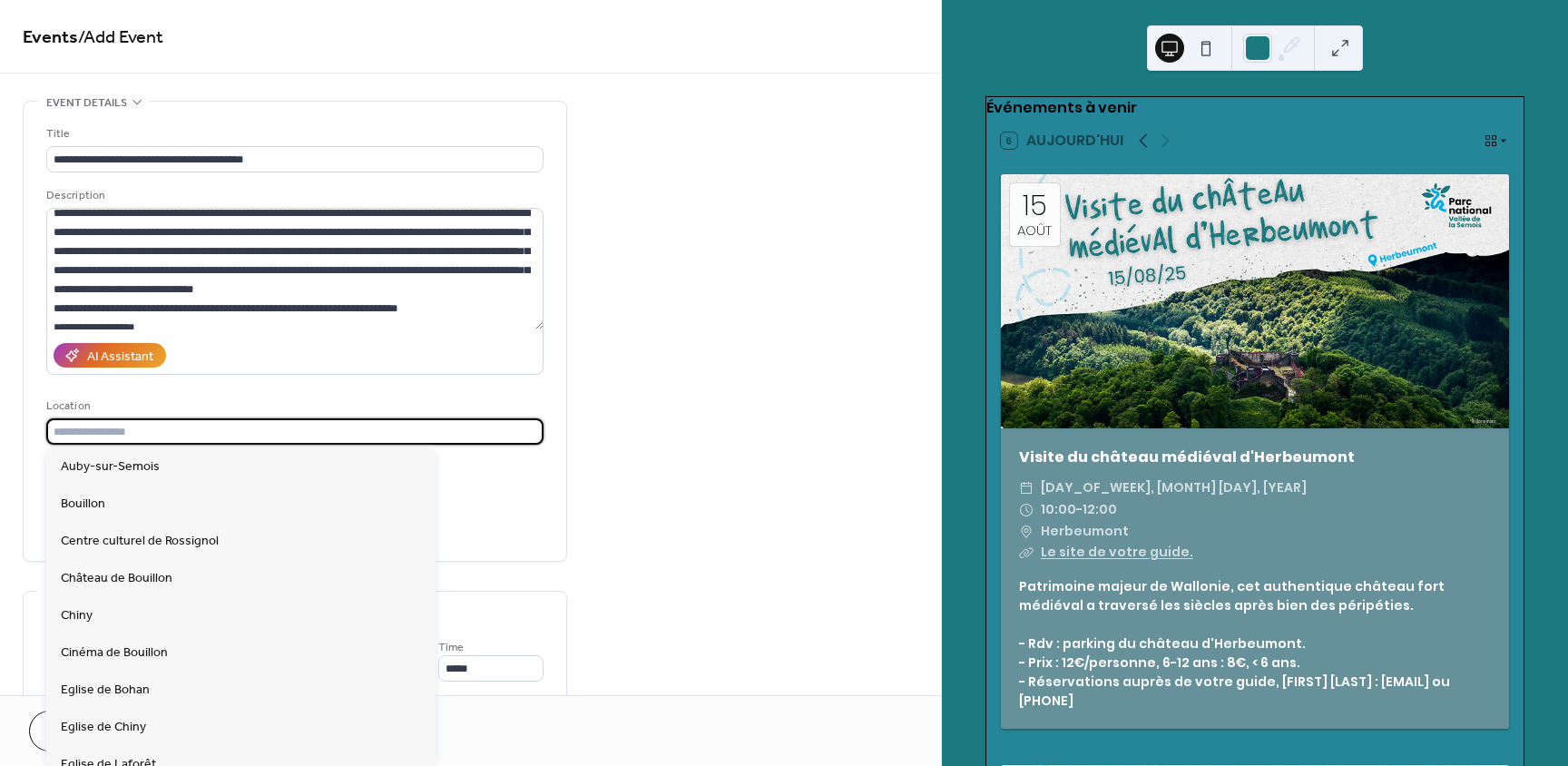 paste on "**********" 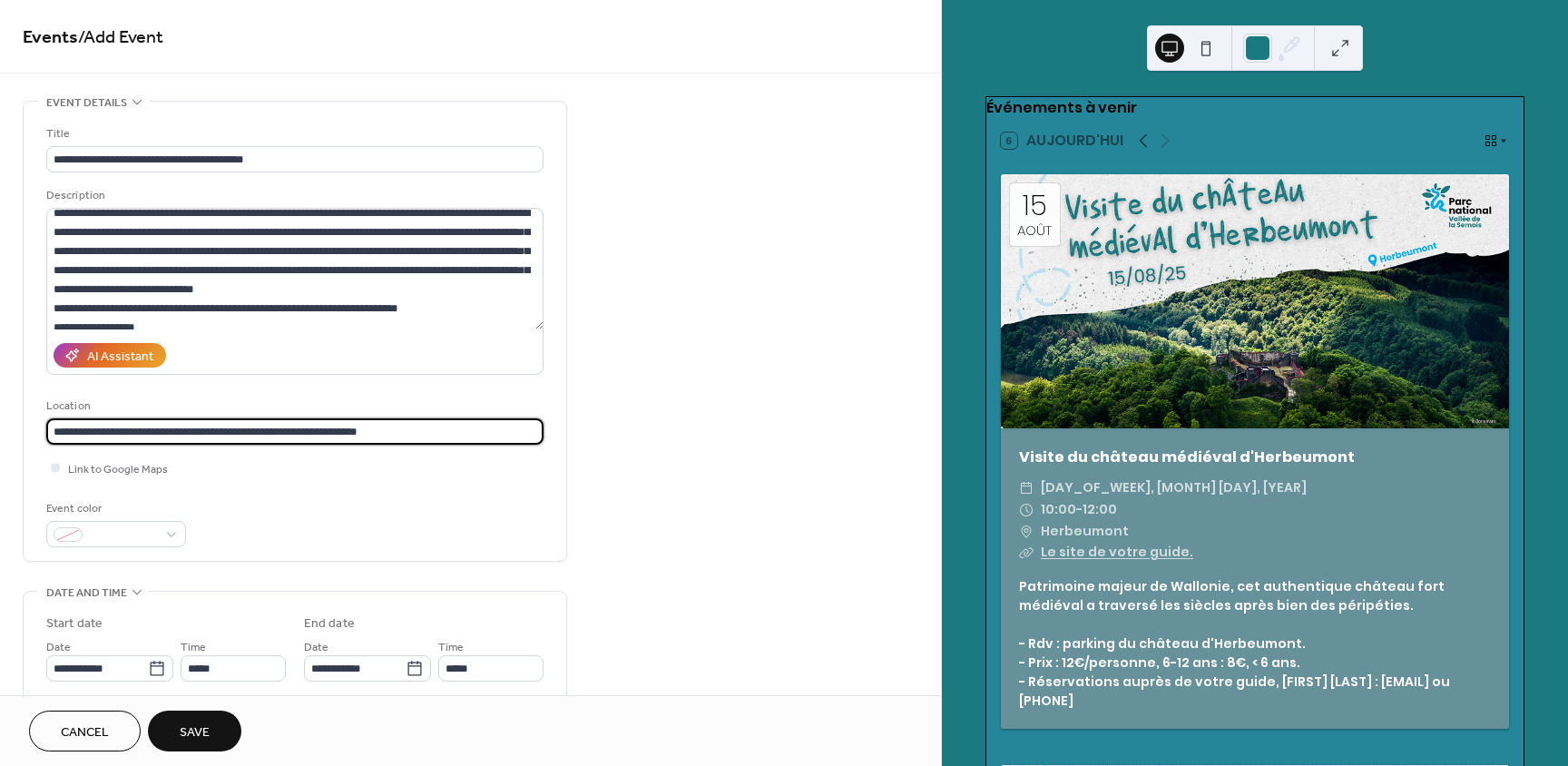 click on "**********" at bounding box center (295, 431) 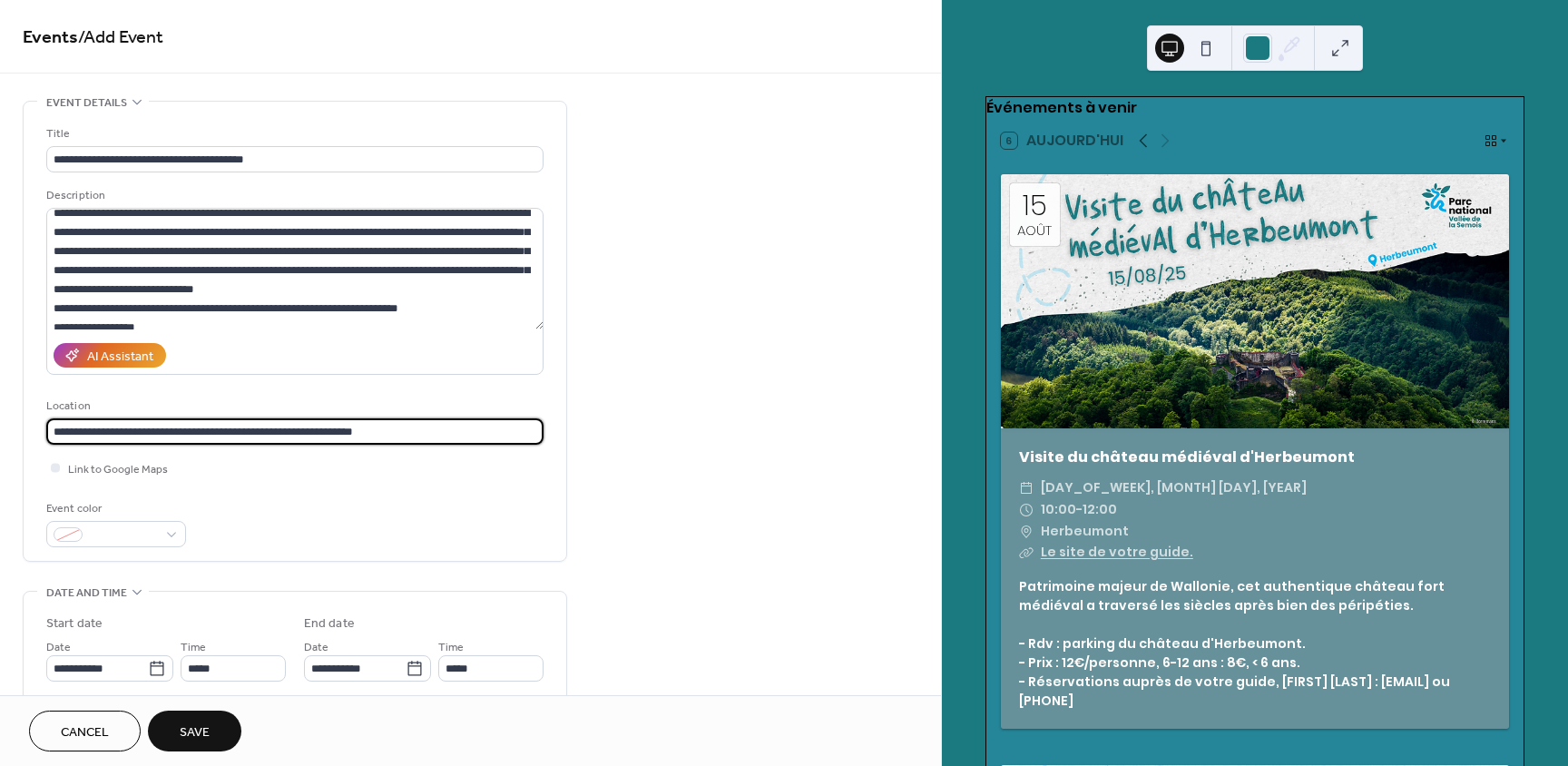 type on "**********" 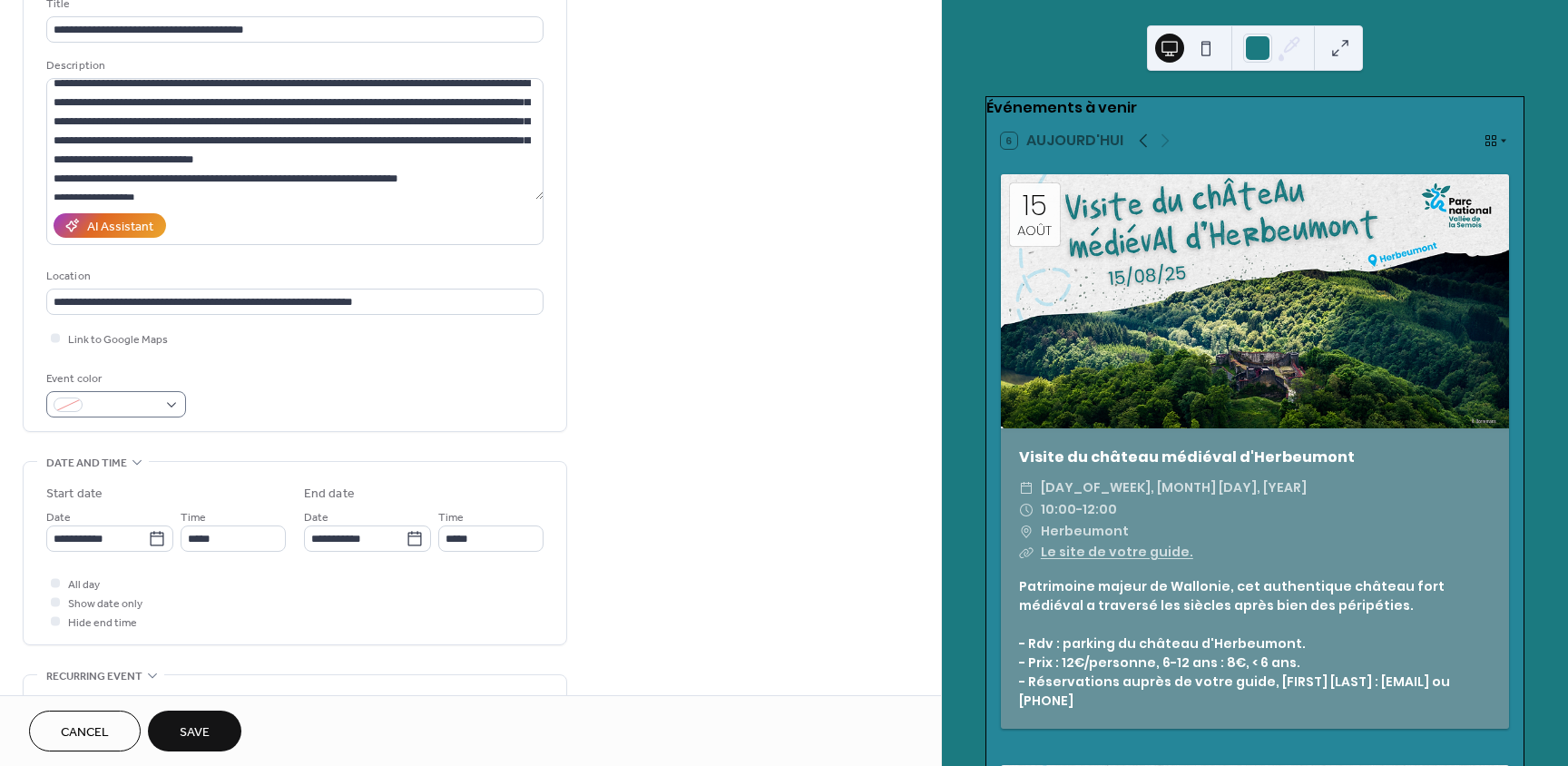 scroll, scrollTop: 182, scrollLeft: 0, axis: vertical 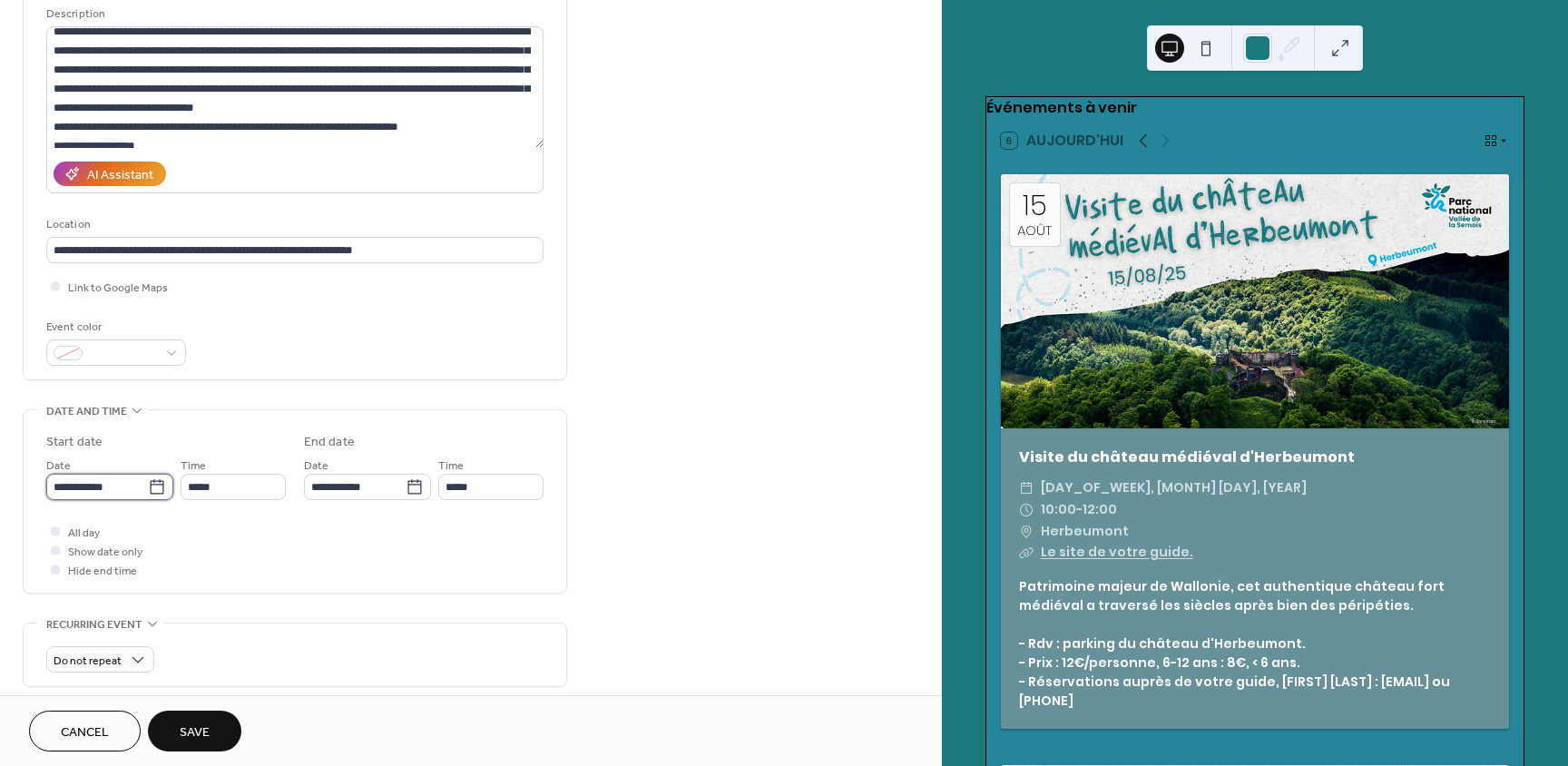 click on "**********" at bounding box center (97, 486) 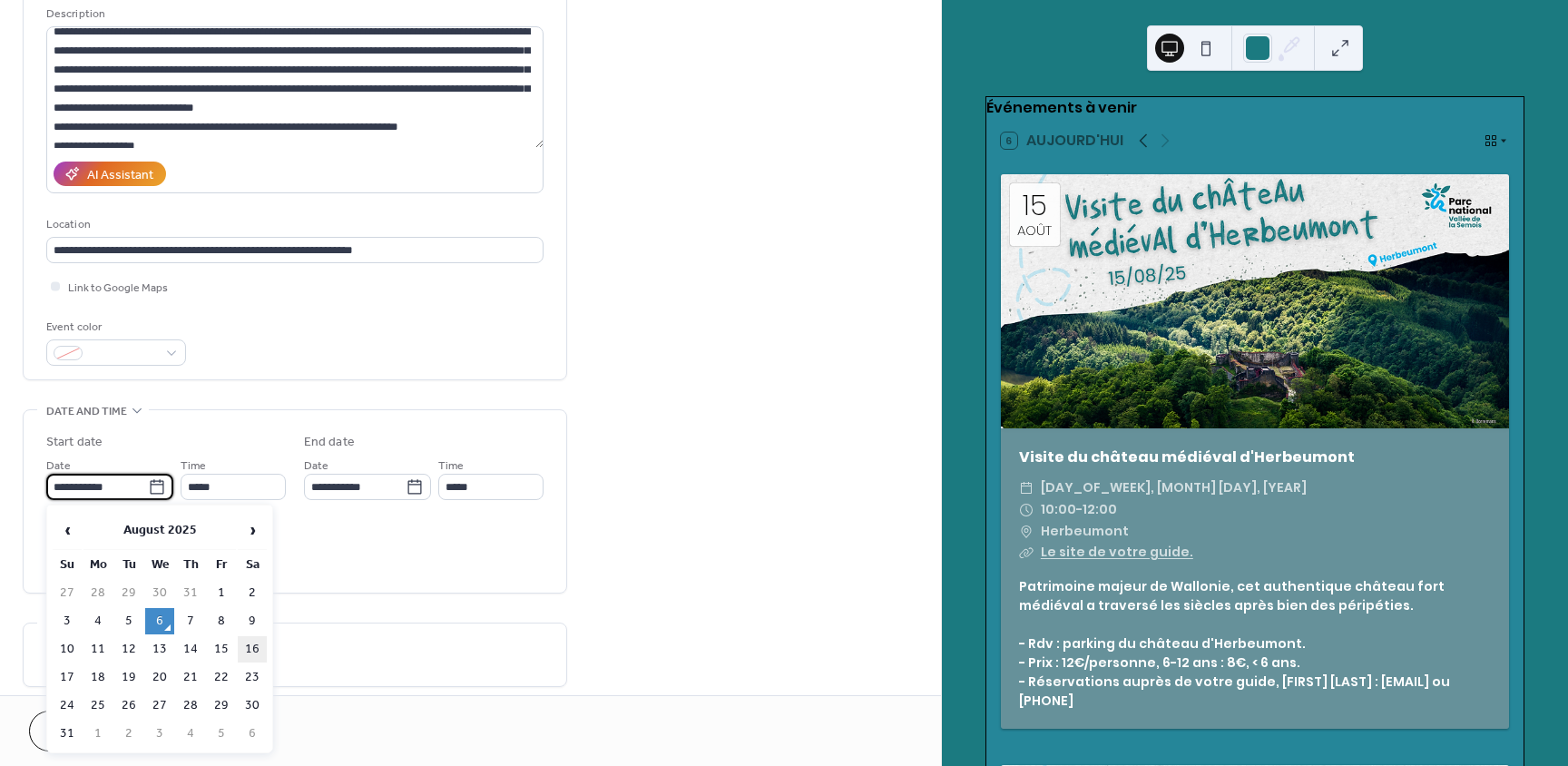 click on "16" at bounding box center (252, 649) 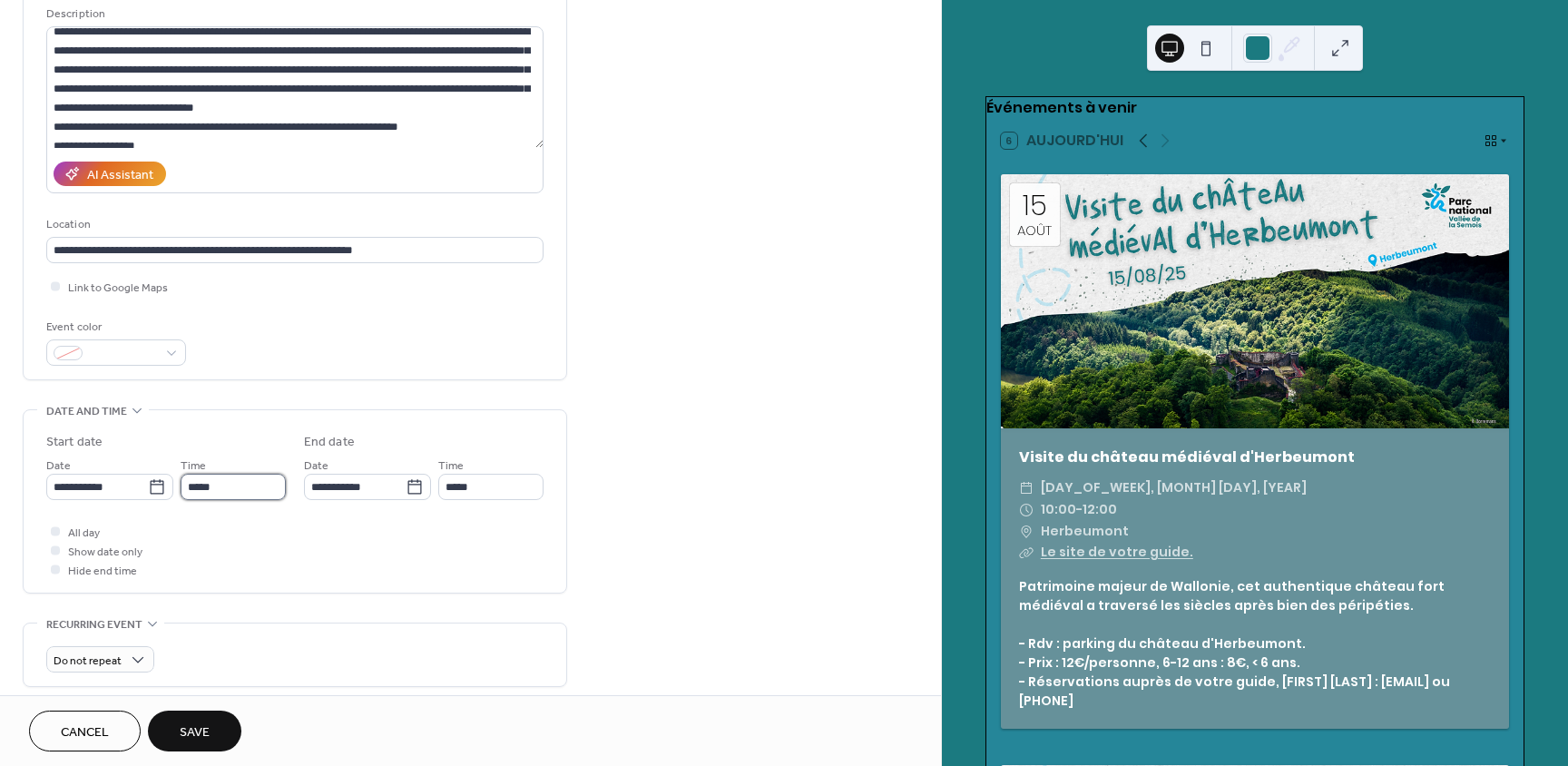 click on "*****" at bounding box center [233, 486] 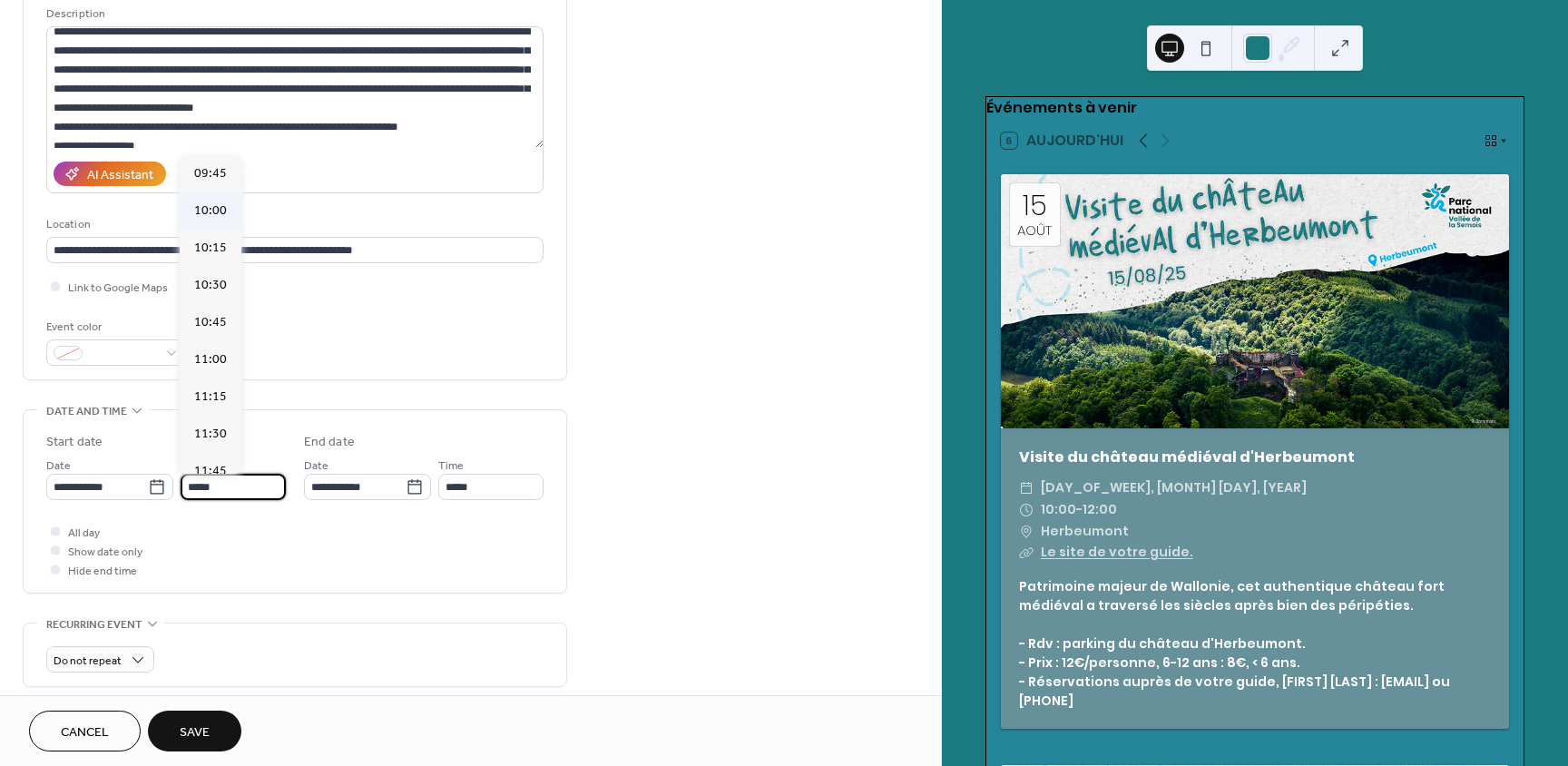 scroll, scrollTop: 1423, scrollLeft: 0, axis: vertical 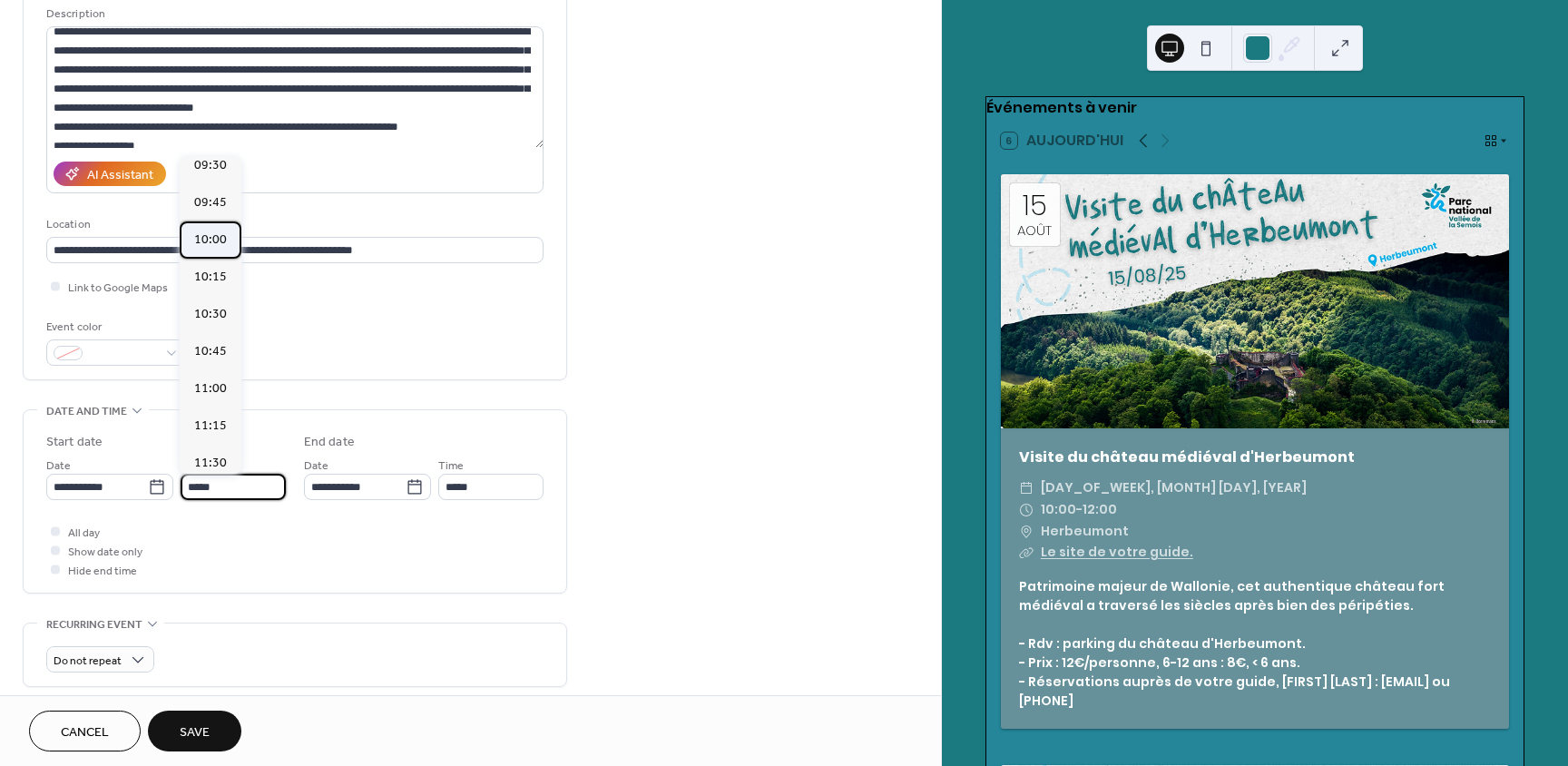 click on "10:00" at bounding box center (211, 240) 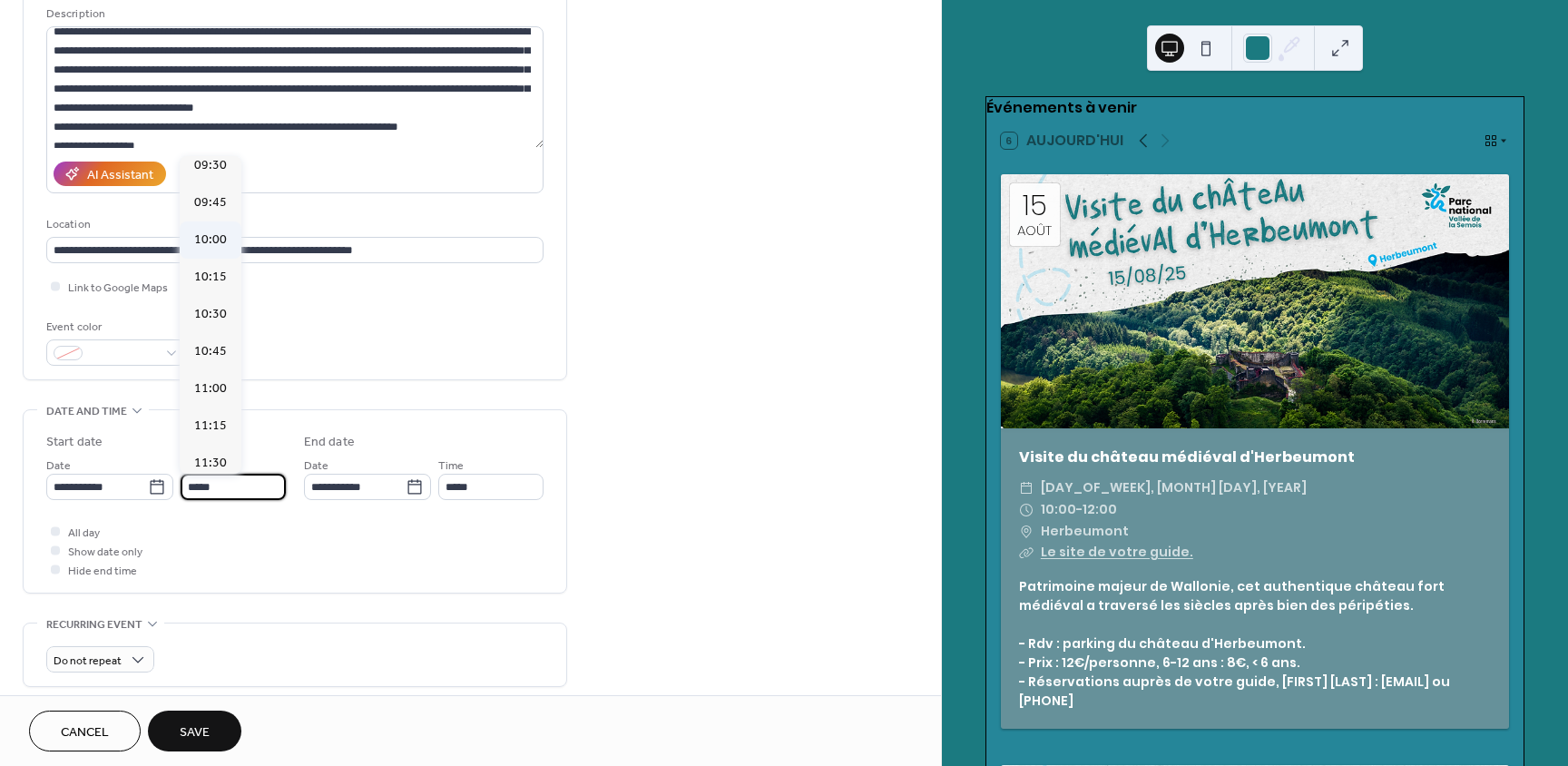 type on "*****" 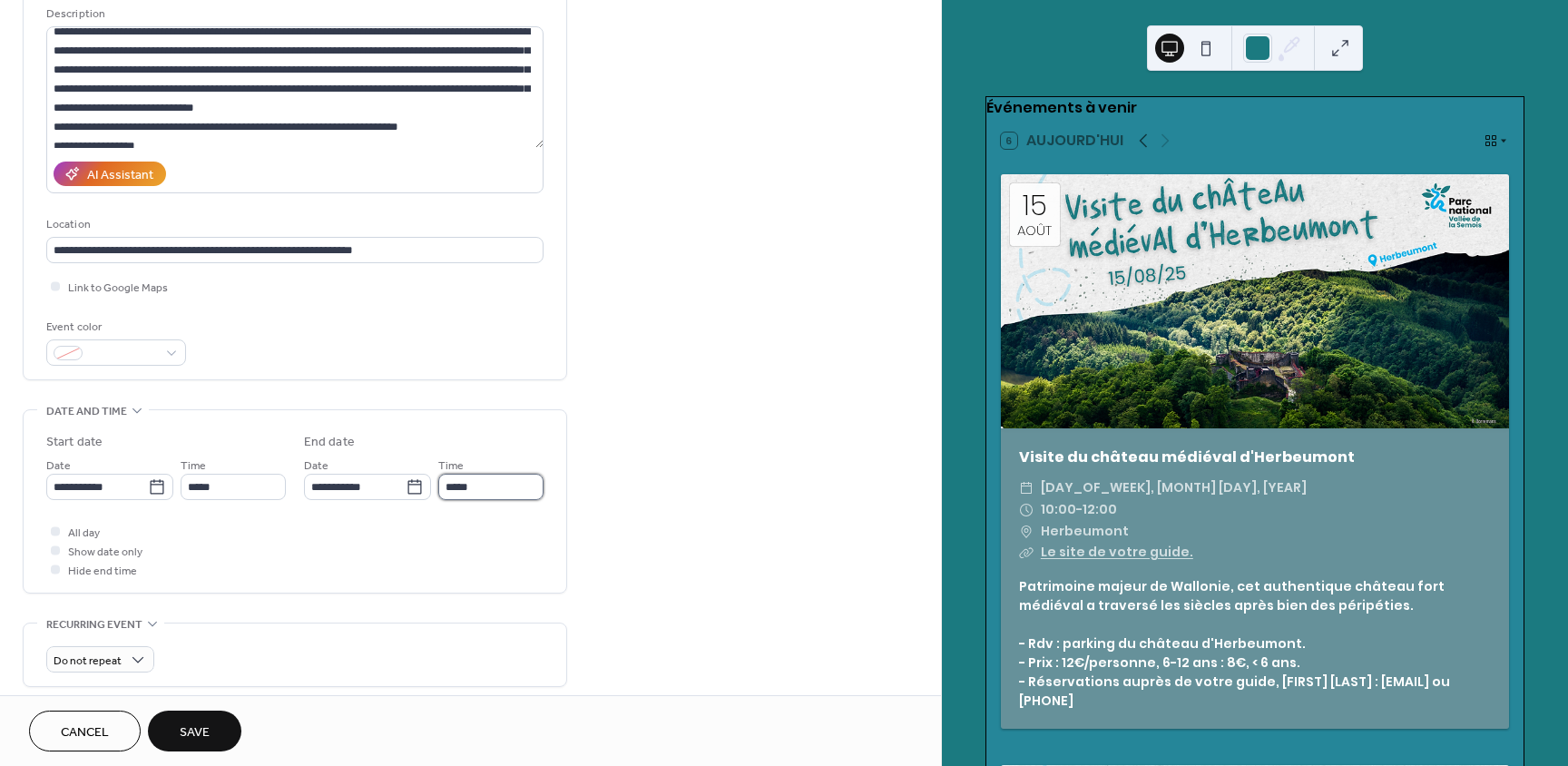 click on "*****" at bounding box center (491, 486) 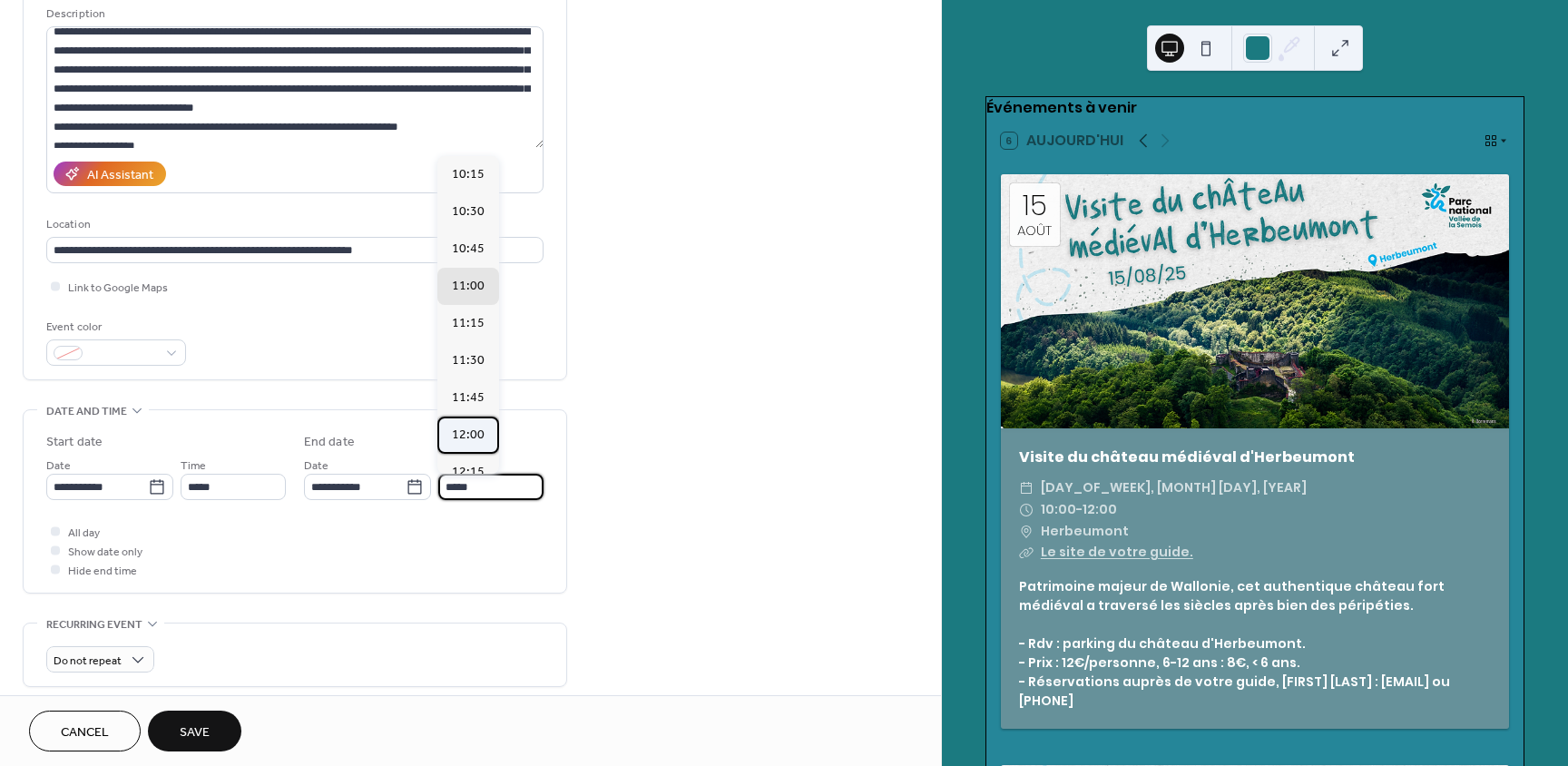 click on "12:00" at bounding box center (468, 435) 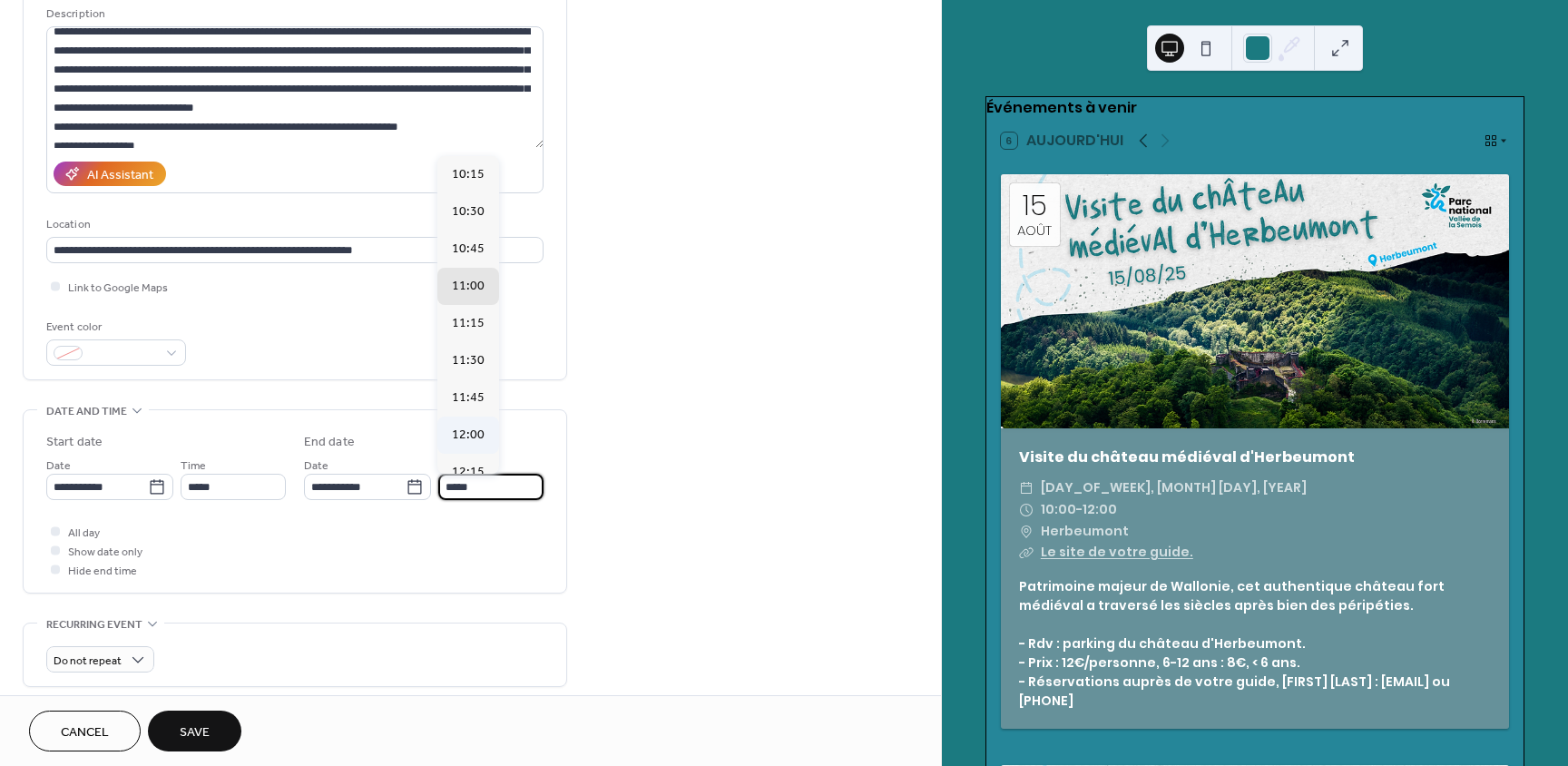 type on "*****" 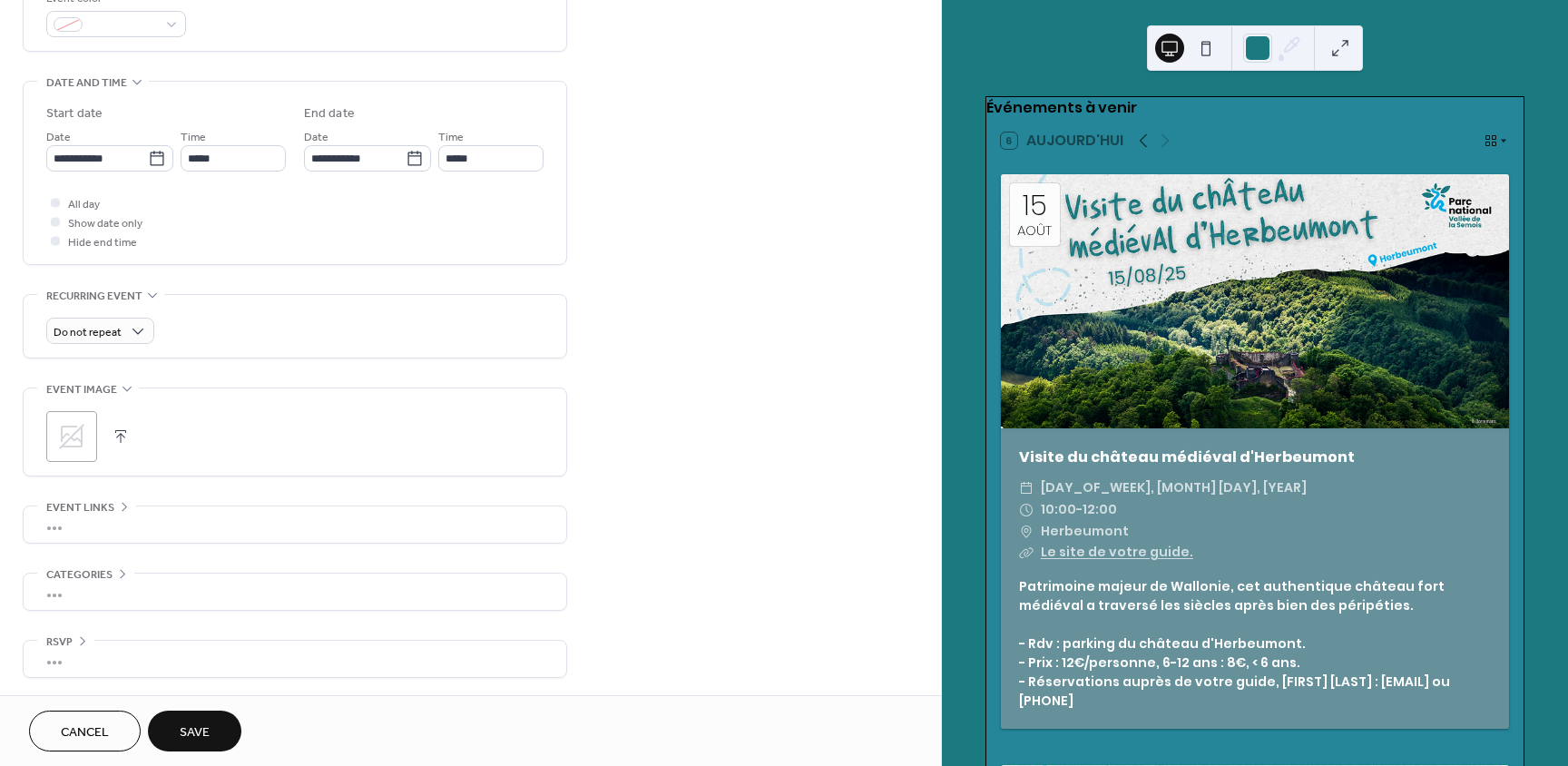 scroll, scrollTop: 511, scrollLeft: 0, axis: vertical 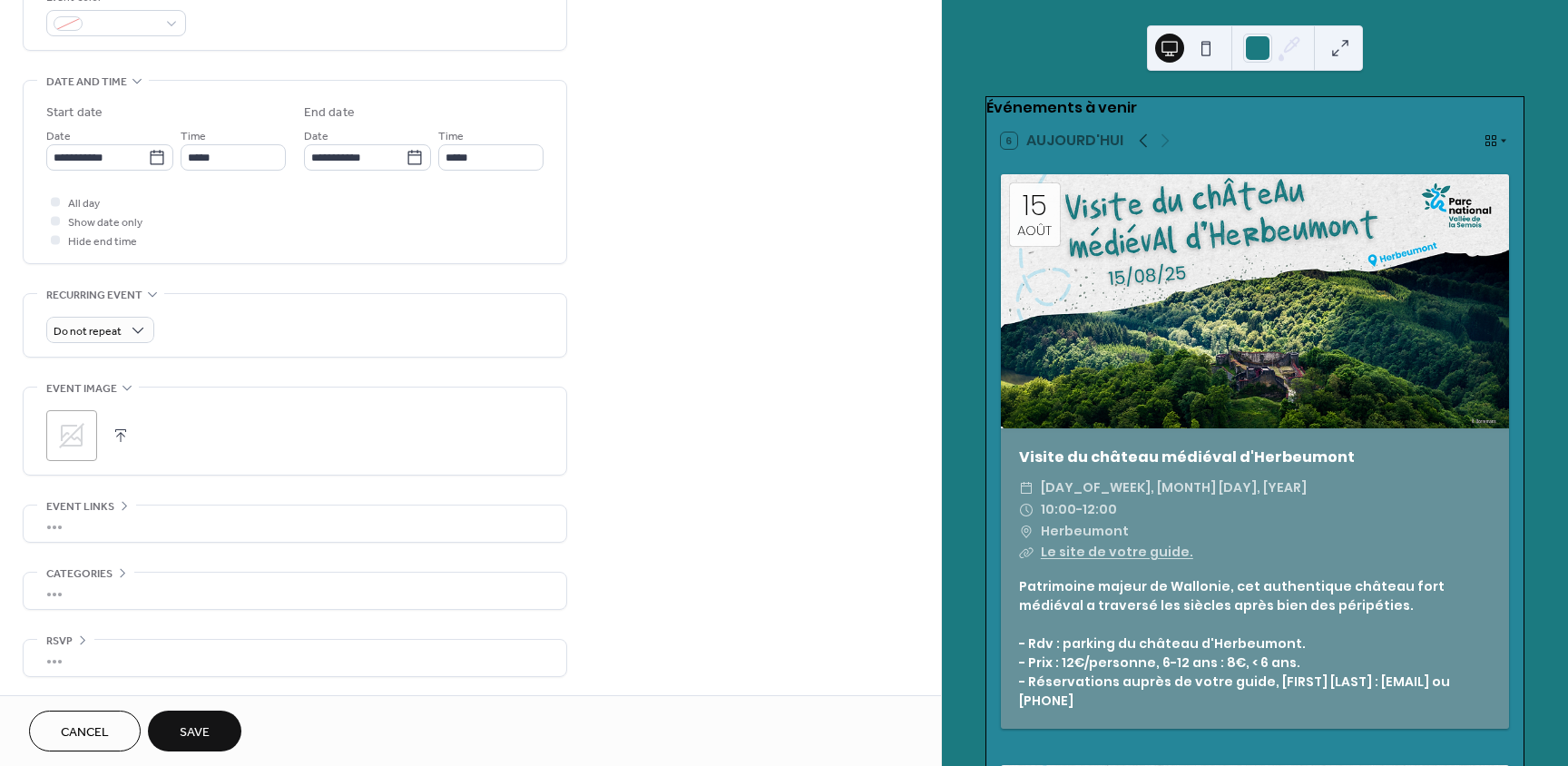 click 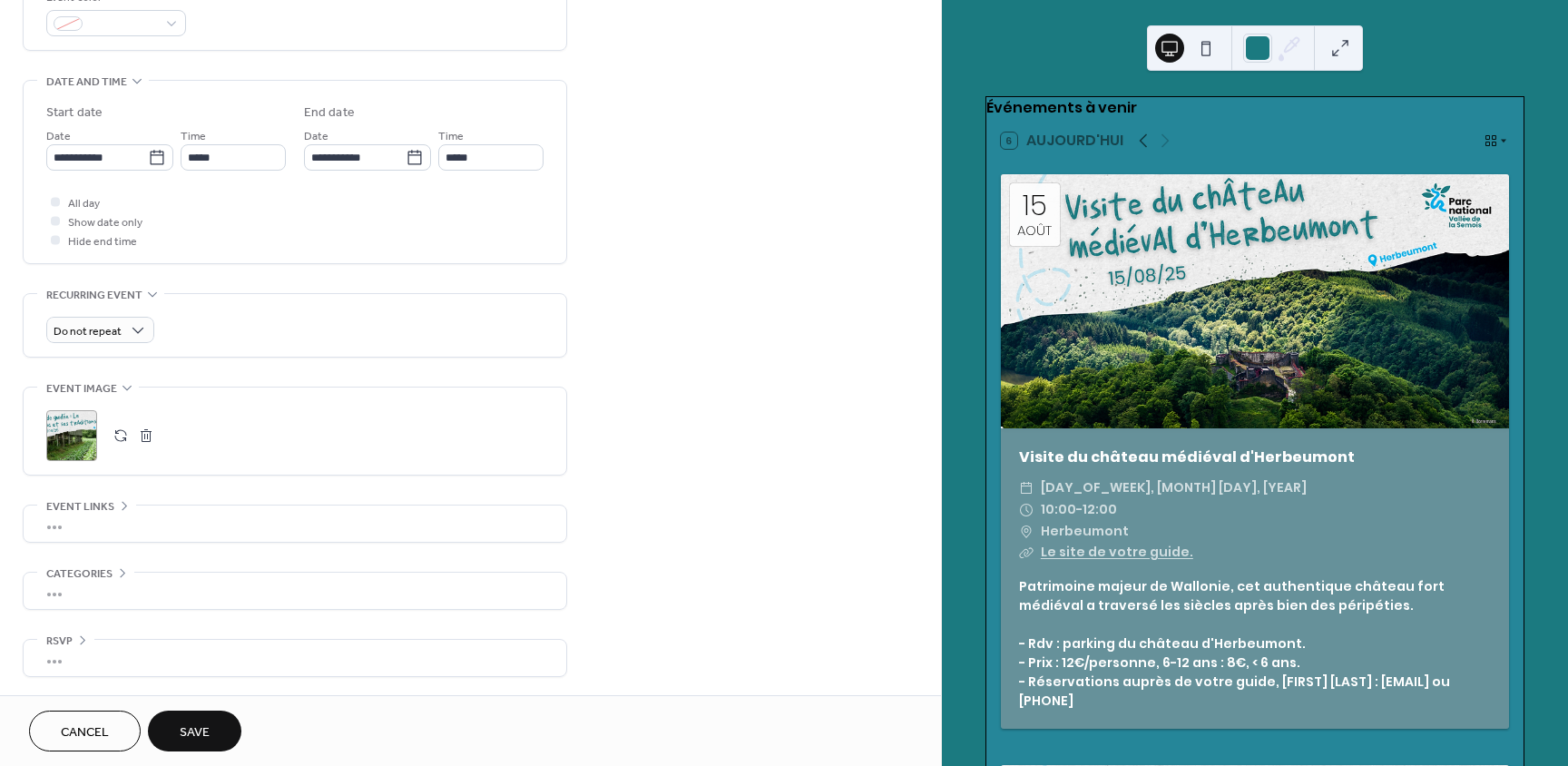 click on "Save" at bounding box center [194, 732] 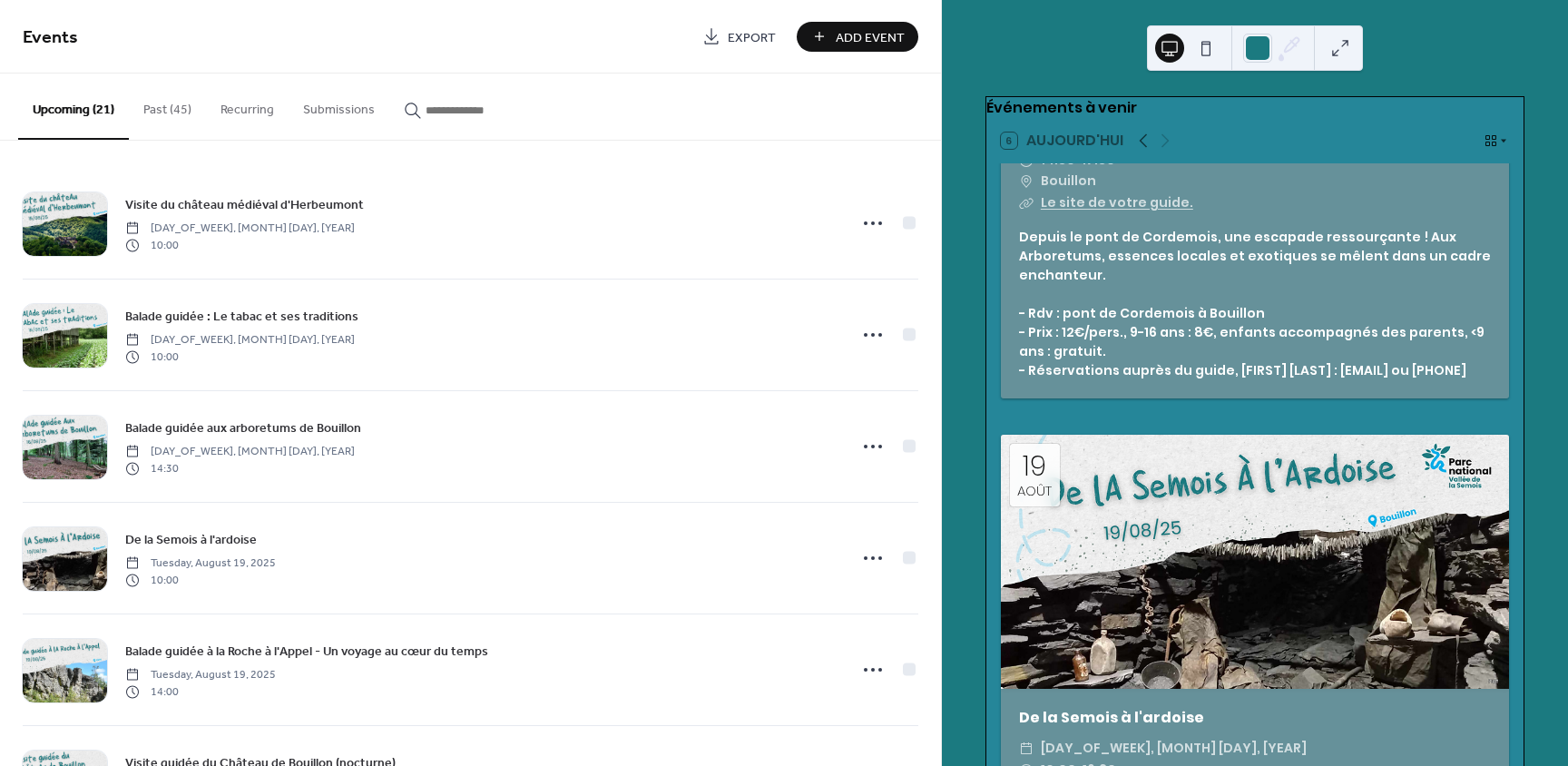 scroll, scrollTop: 1724, scrollLeft: 0, axis: vertical 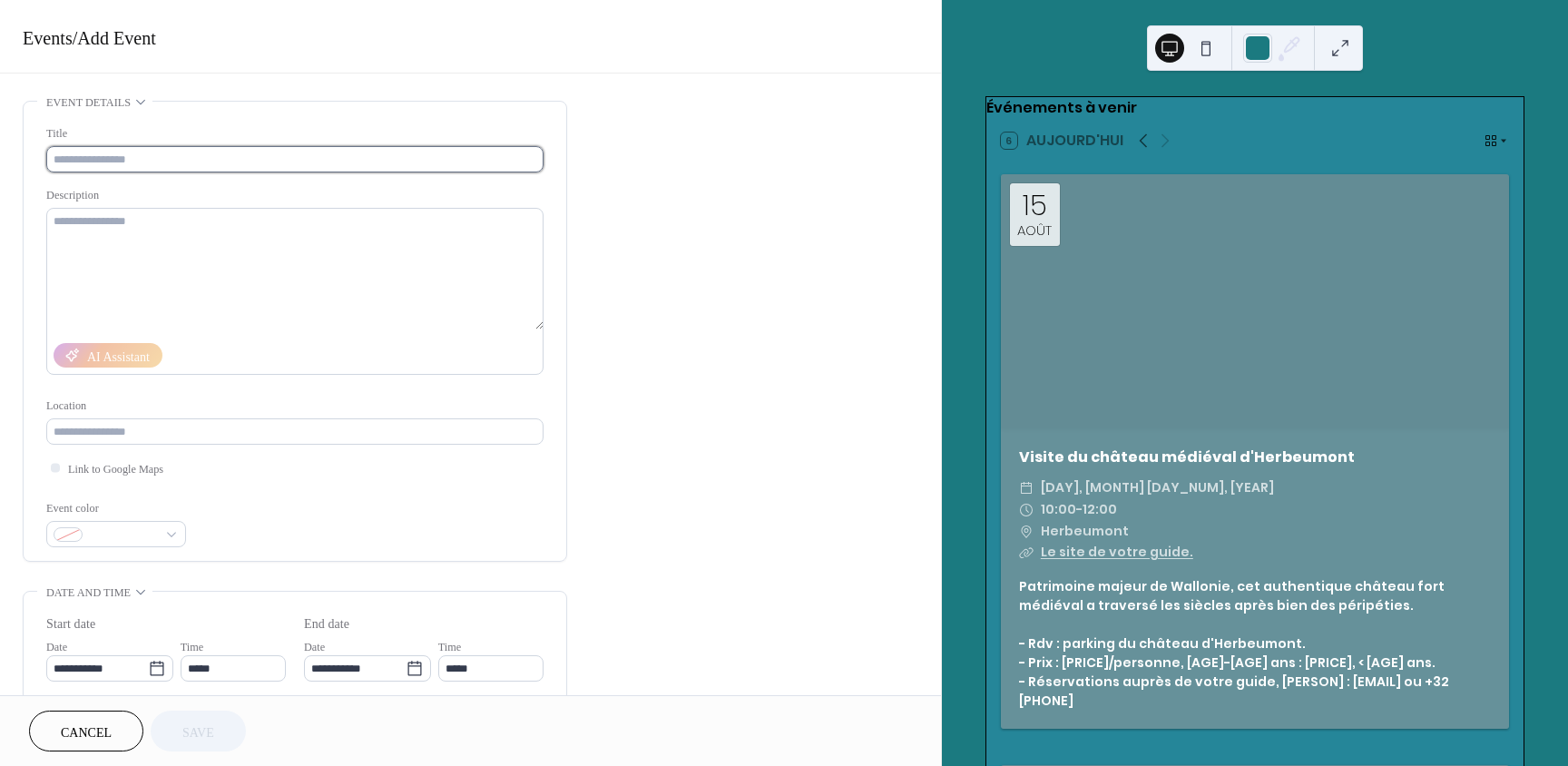 click at bounding box center (295, 159) 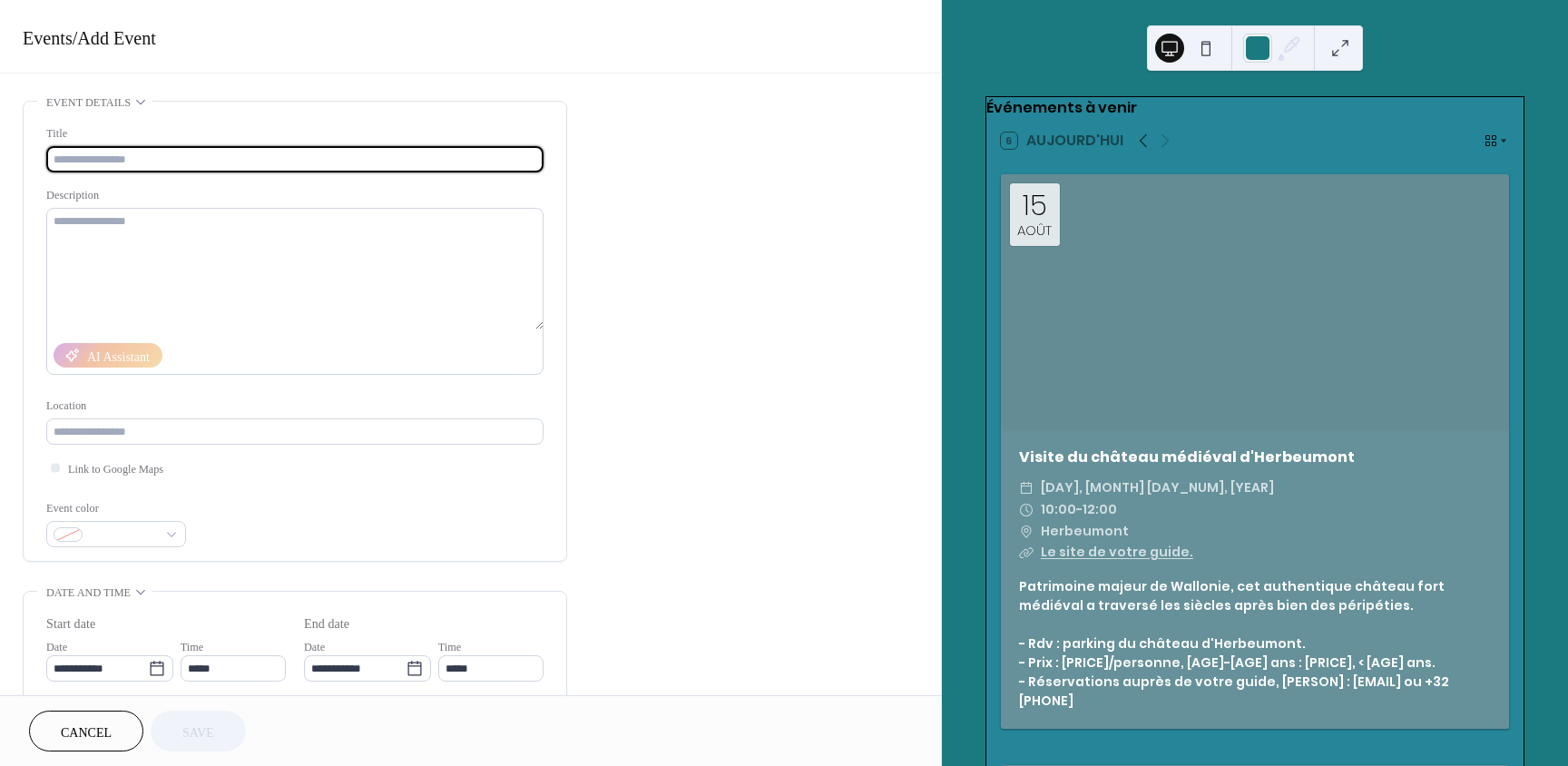 paste on "**********" 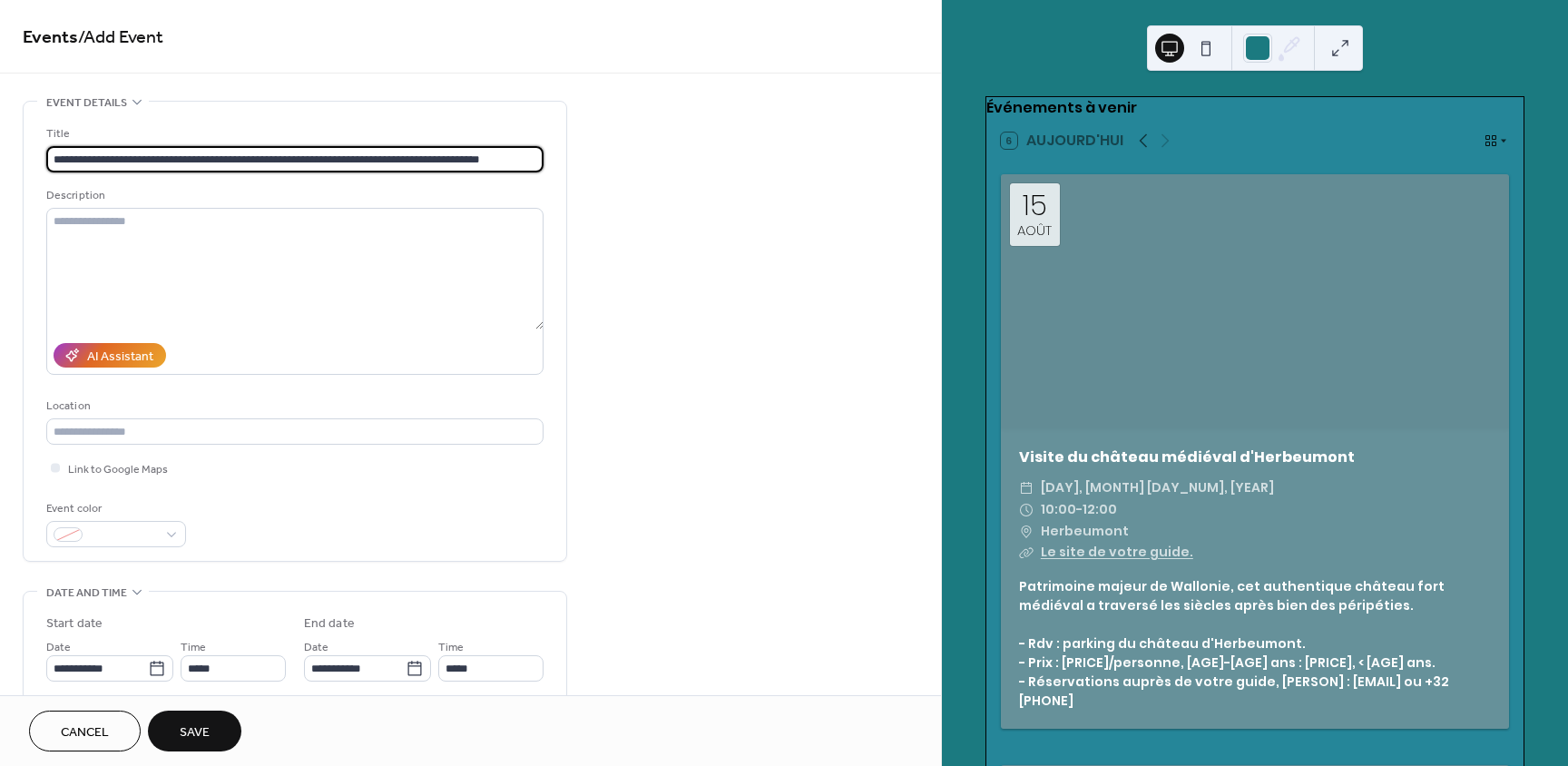 type on "**********" 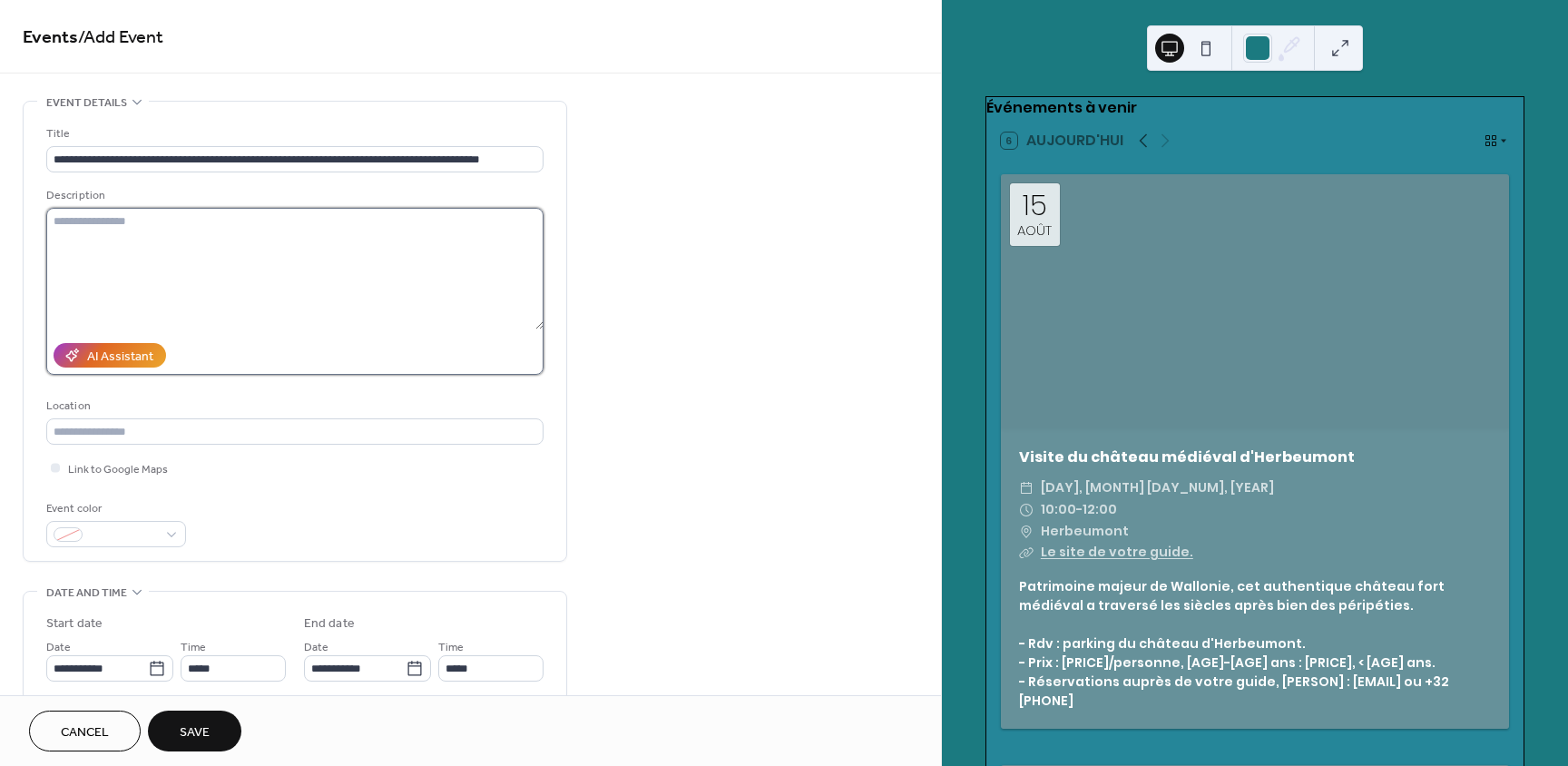click at bounding box center (295, 269) 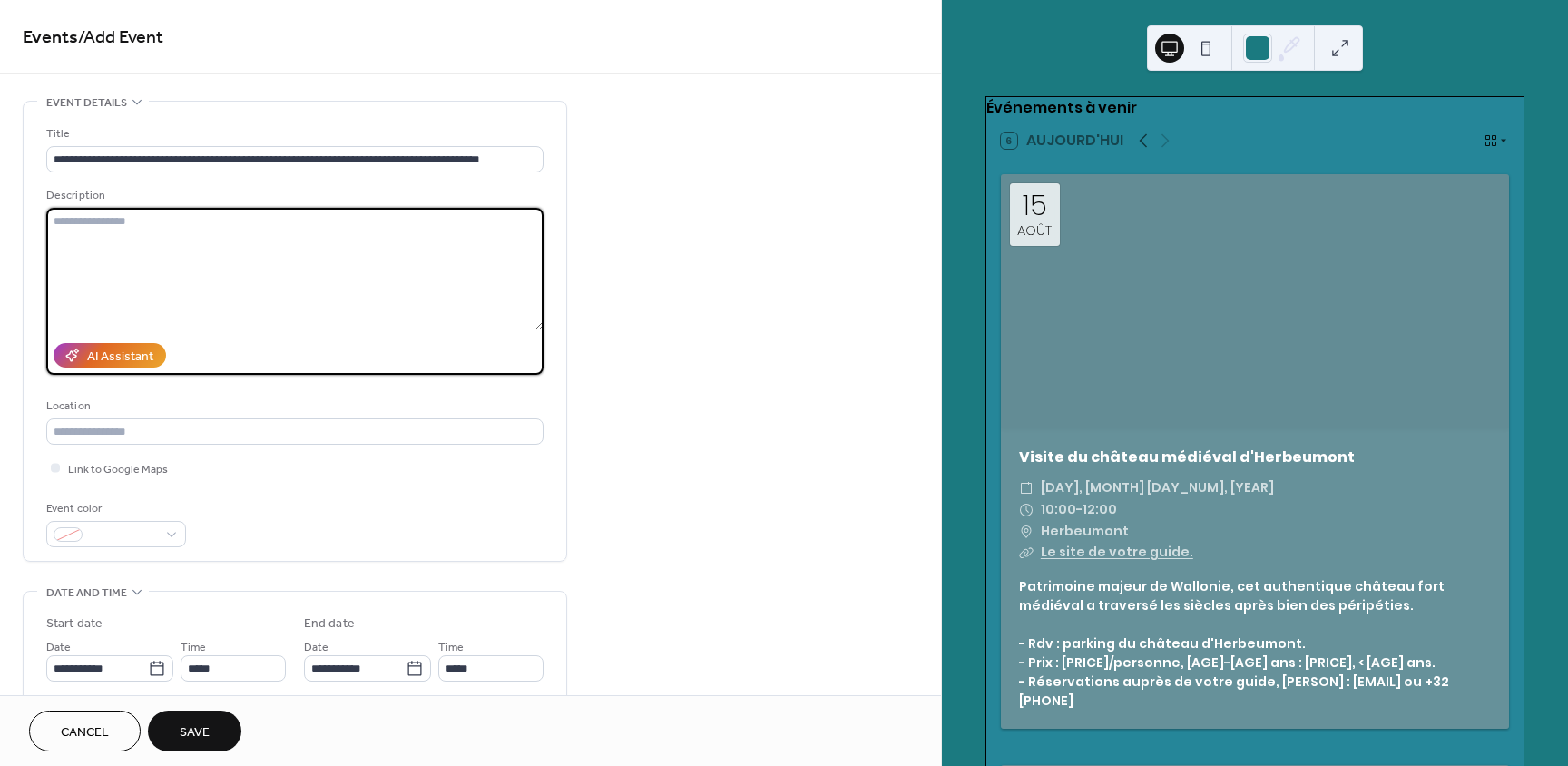 paste on "**********" 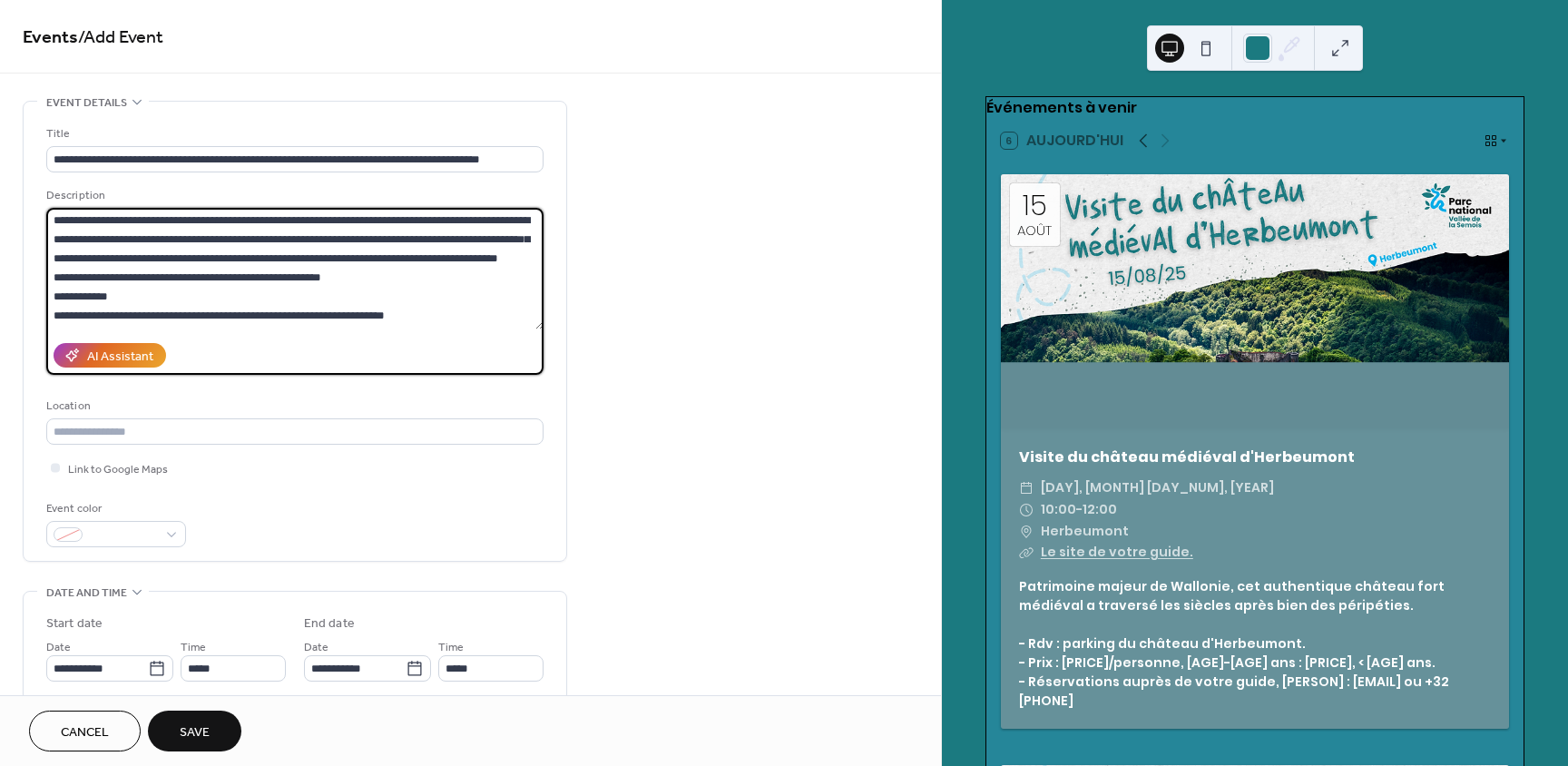 scroll, scrollTop: 0, scrollLeft: 0, axis: both 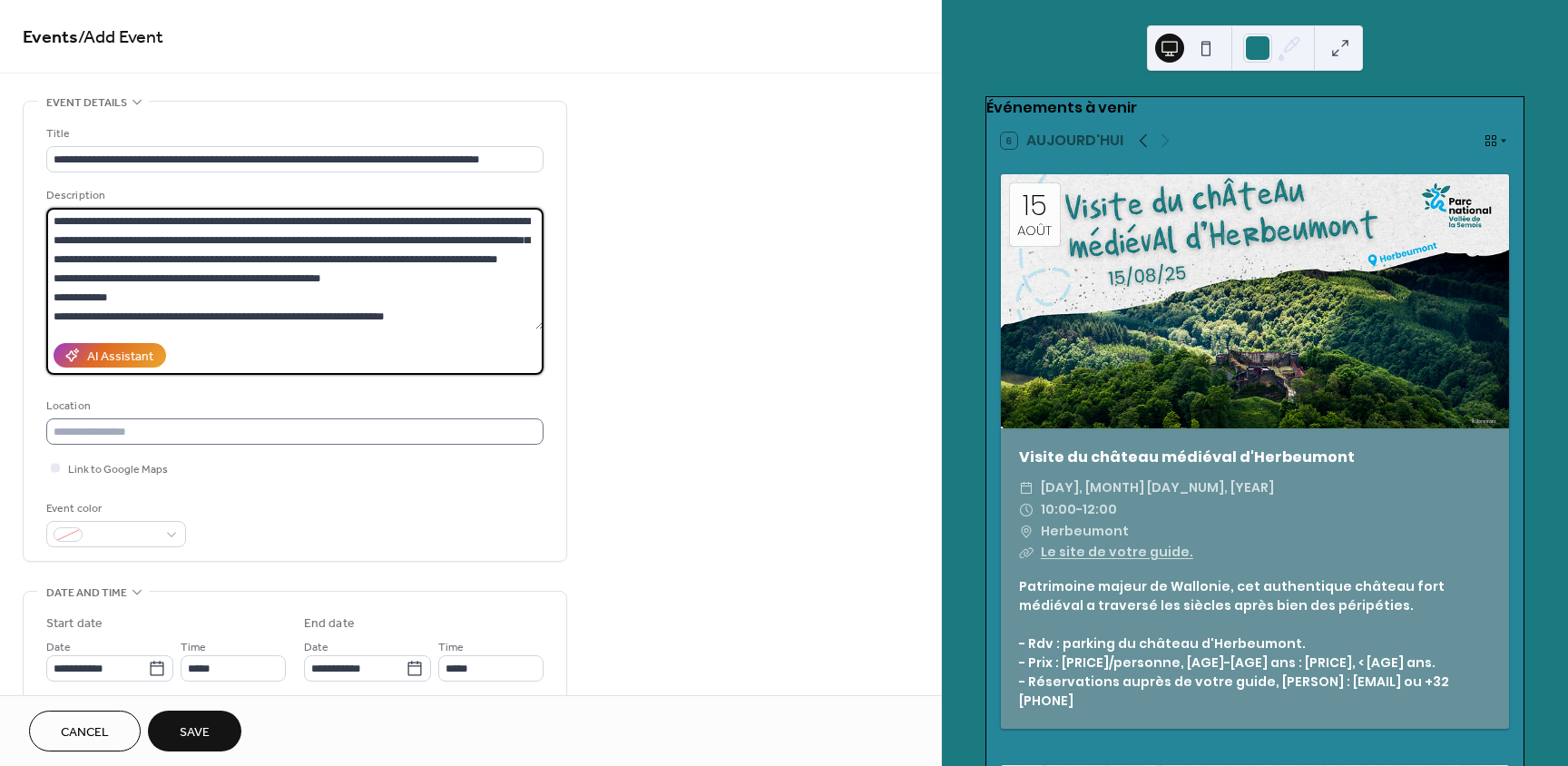 type on "**********" 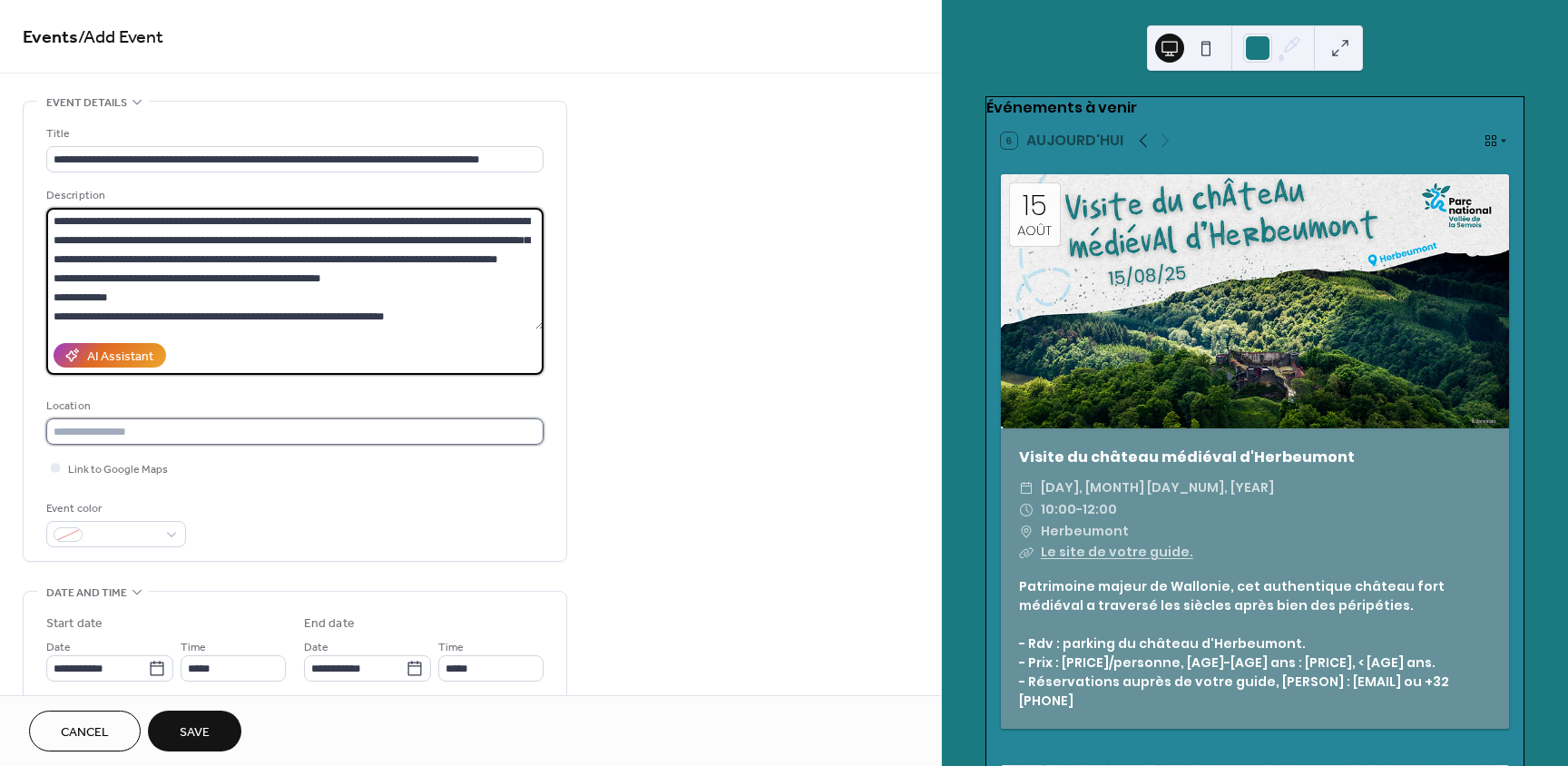 click at bounding box center [295, 431] 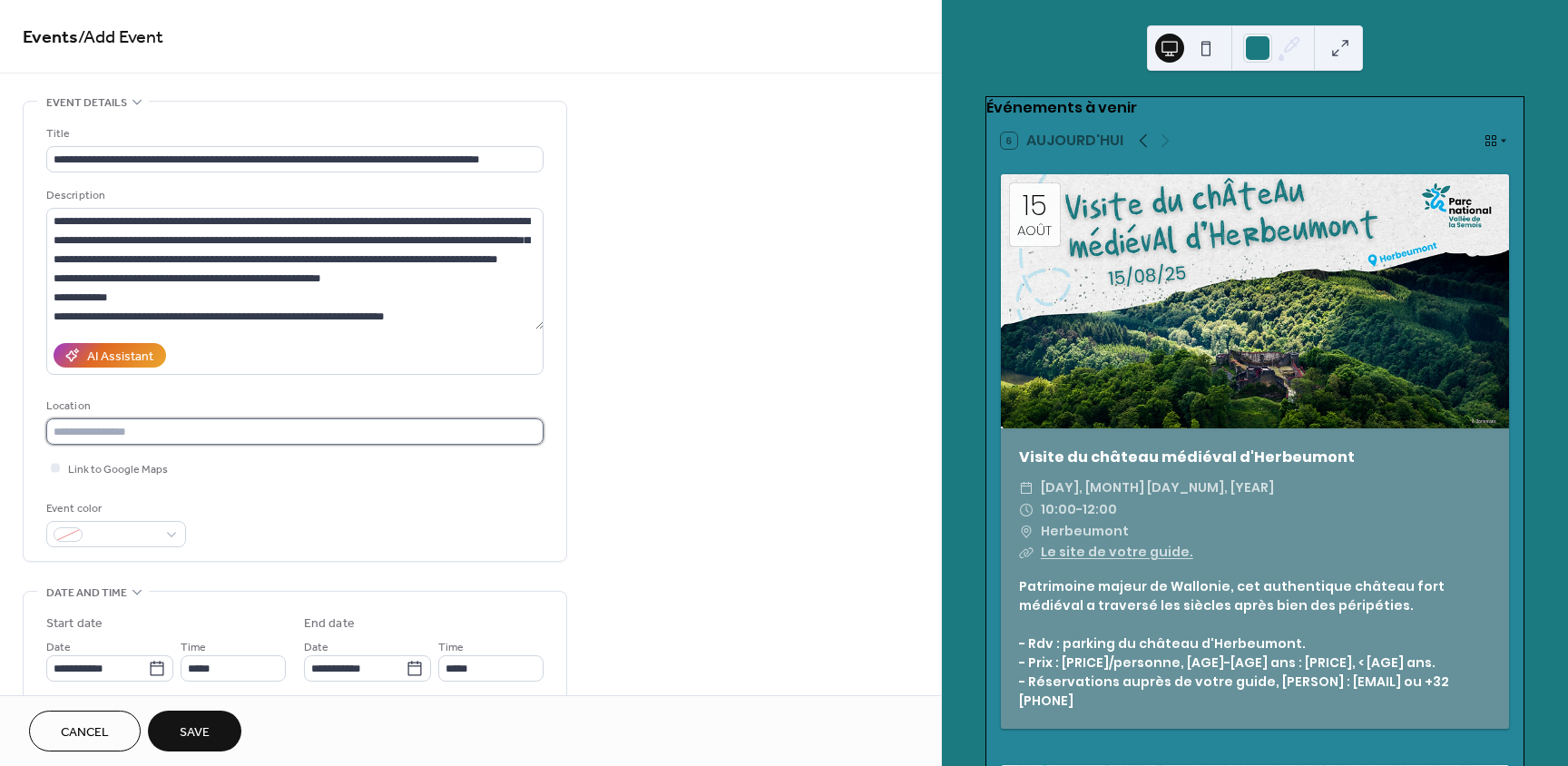 click at bounding box center [295, 431] 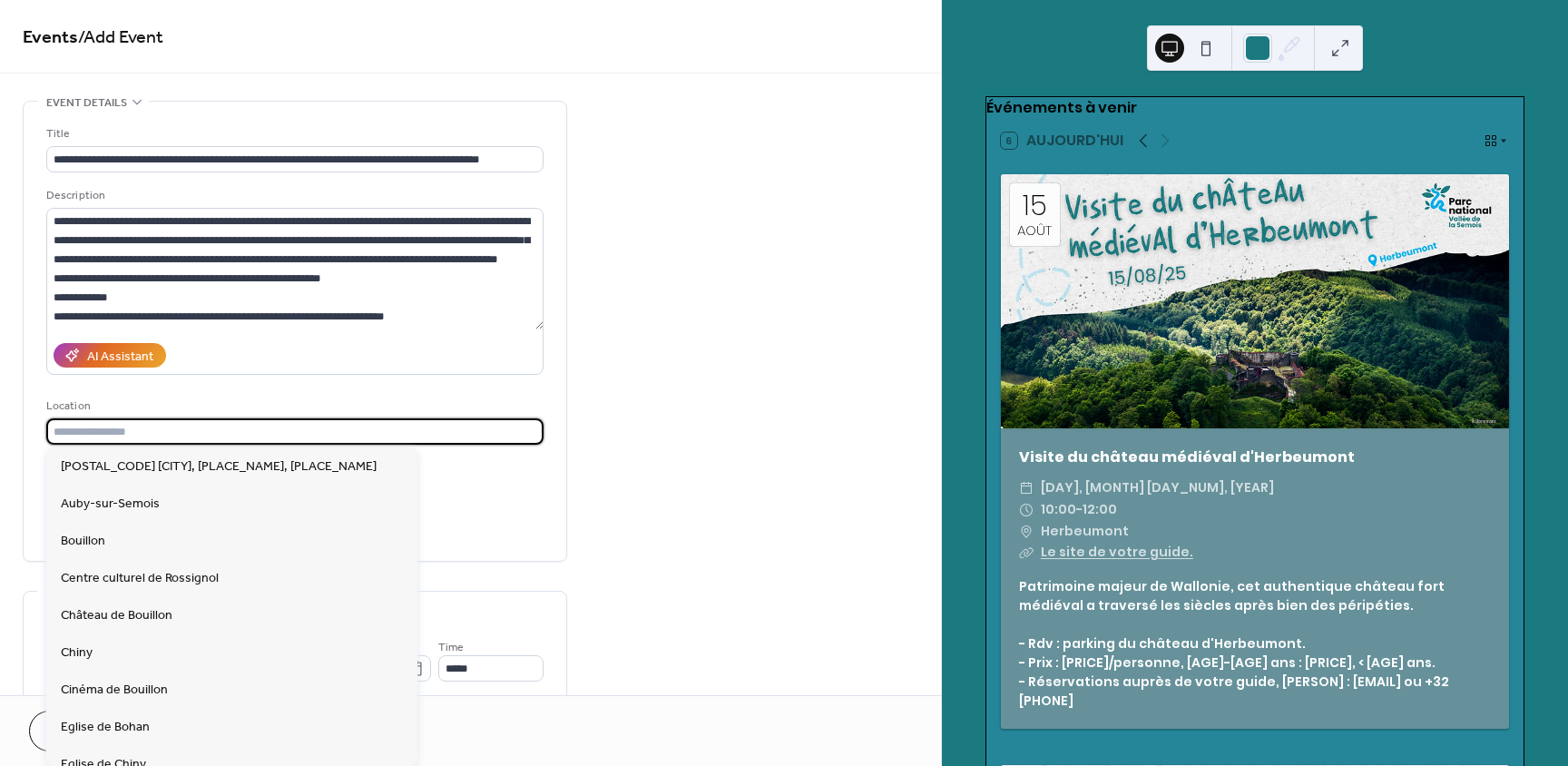paste on "**********" 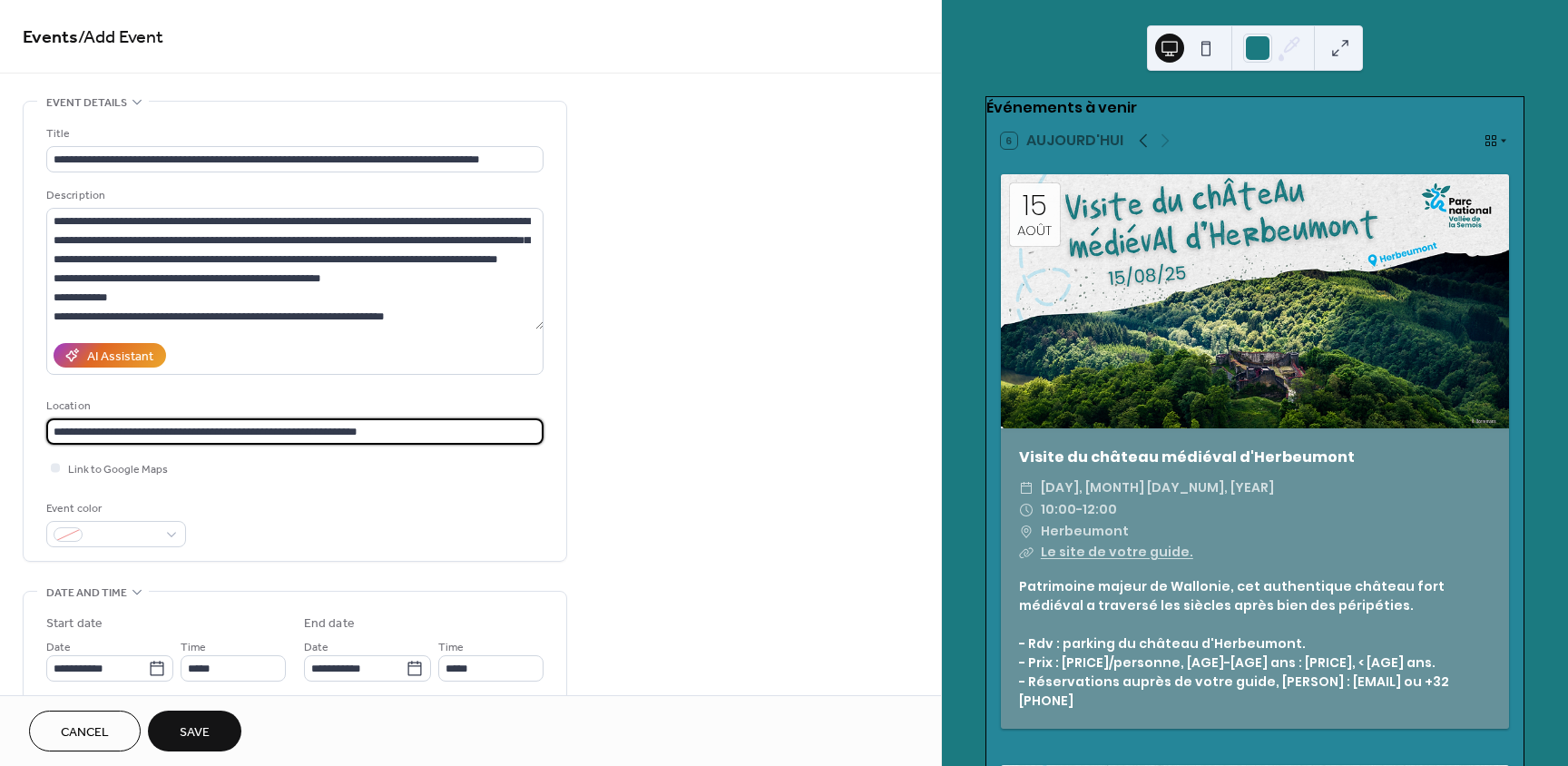 type on "**********" 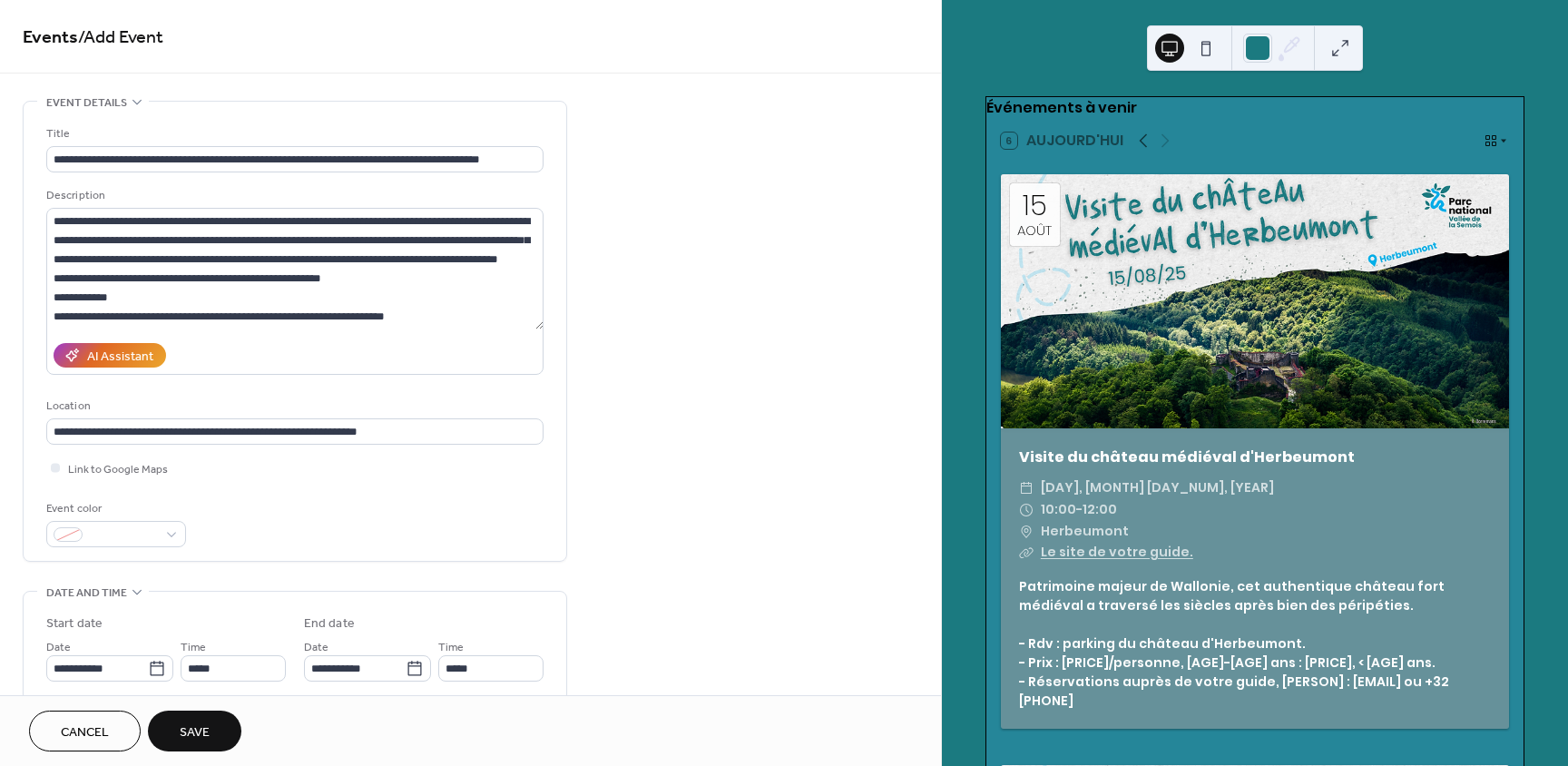 scroll, scrollTop: 91, scrollLeft: 0, axis: vertical 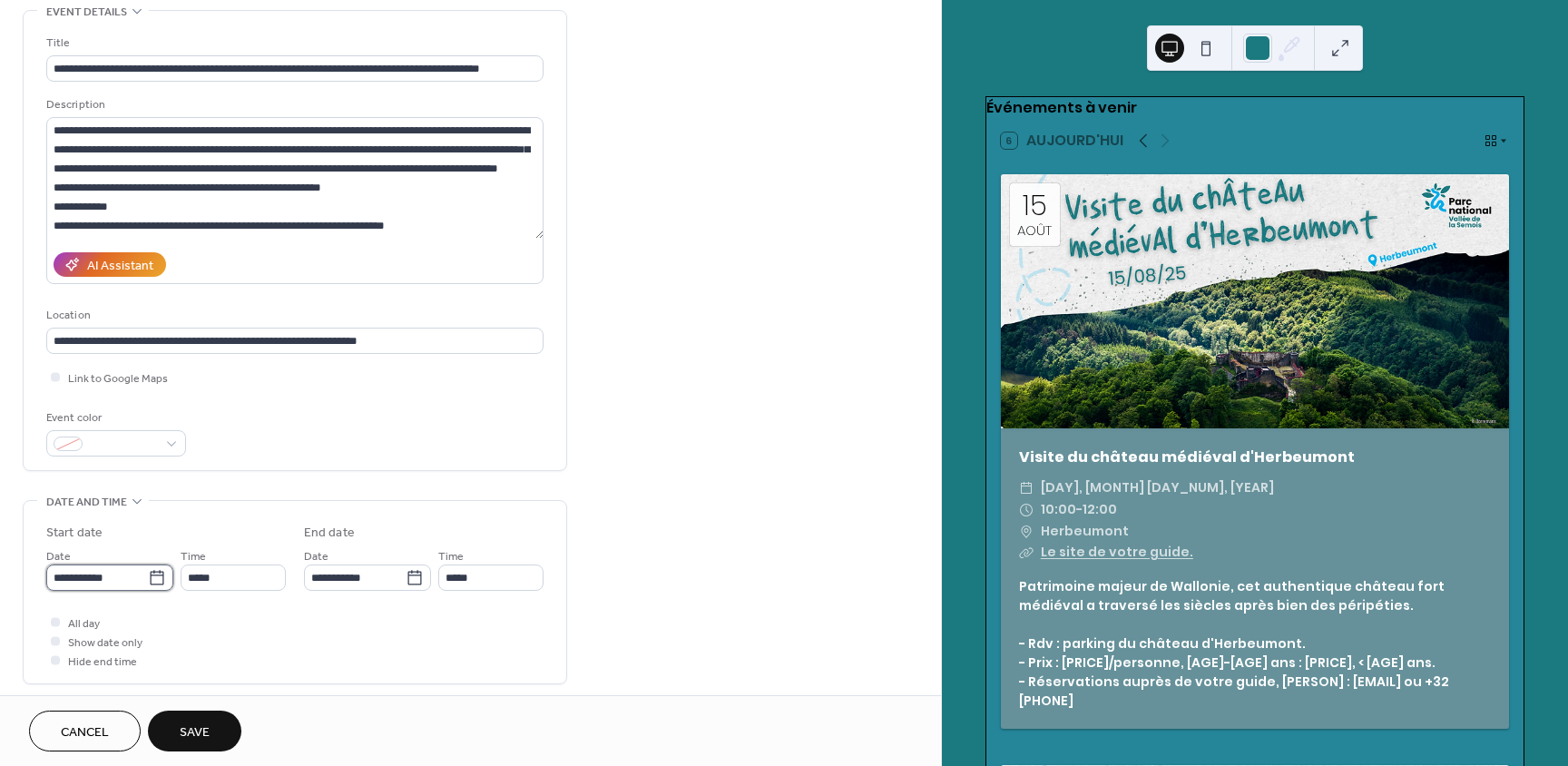 click on "**********" at bounding box center [97, 577] 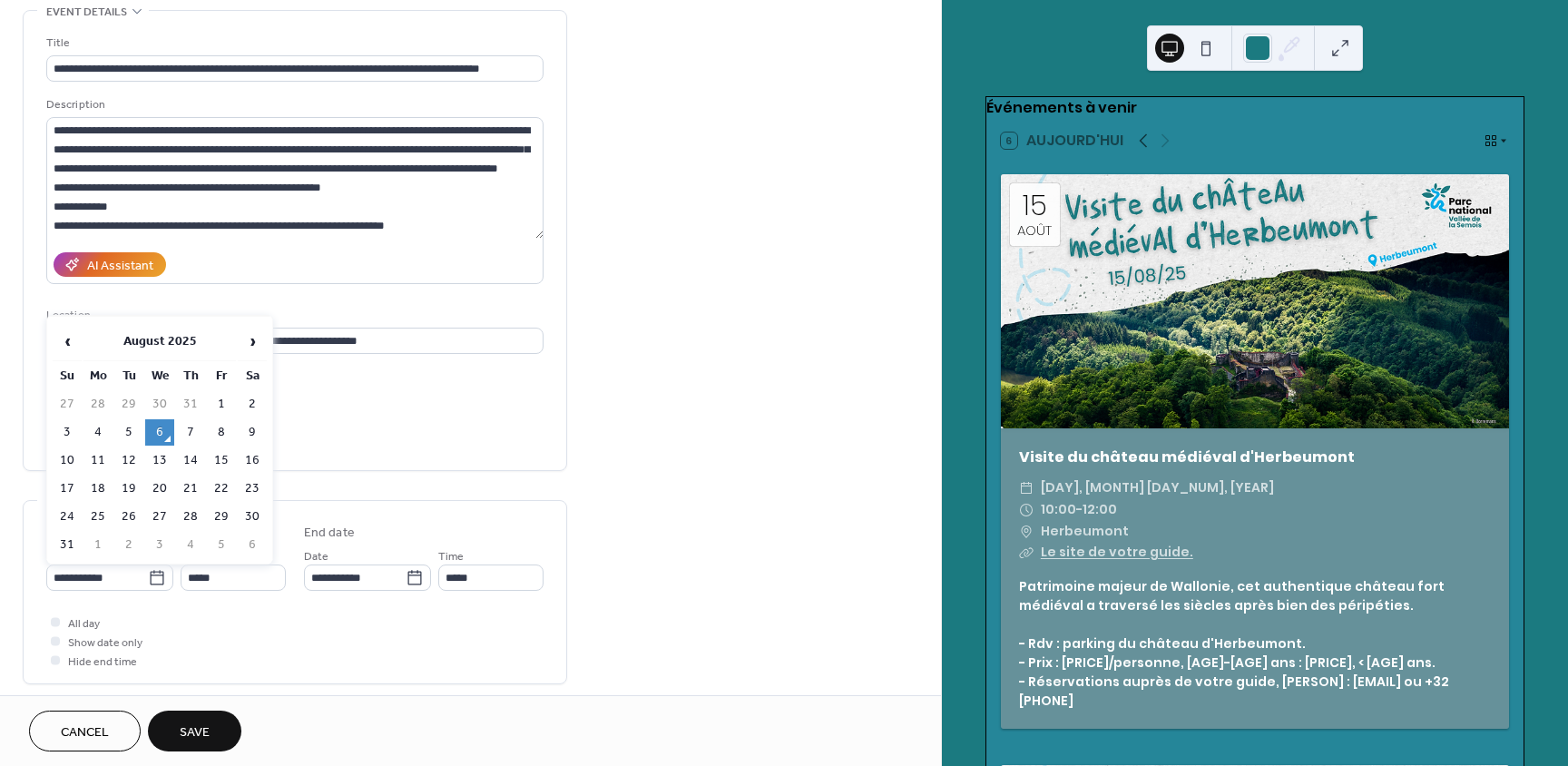 drag, startPoint x: 250, startPoint y: 460, endPoint x: 227, endPoint y: 479, distance: 29.832868 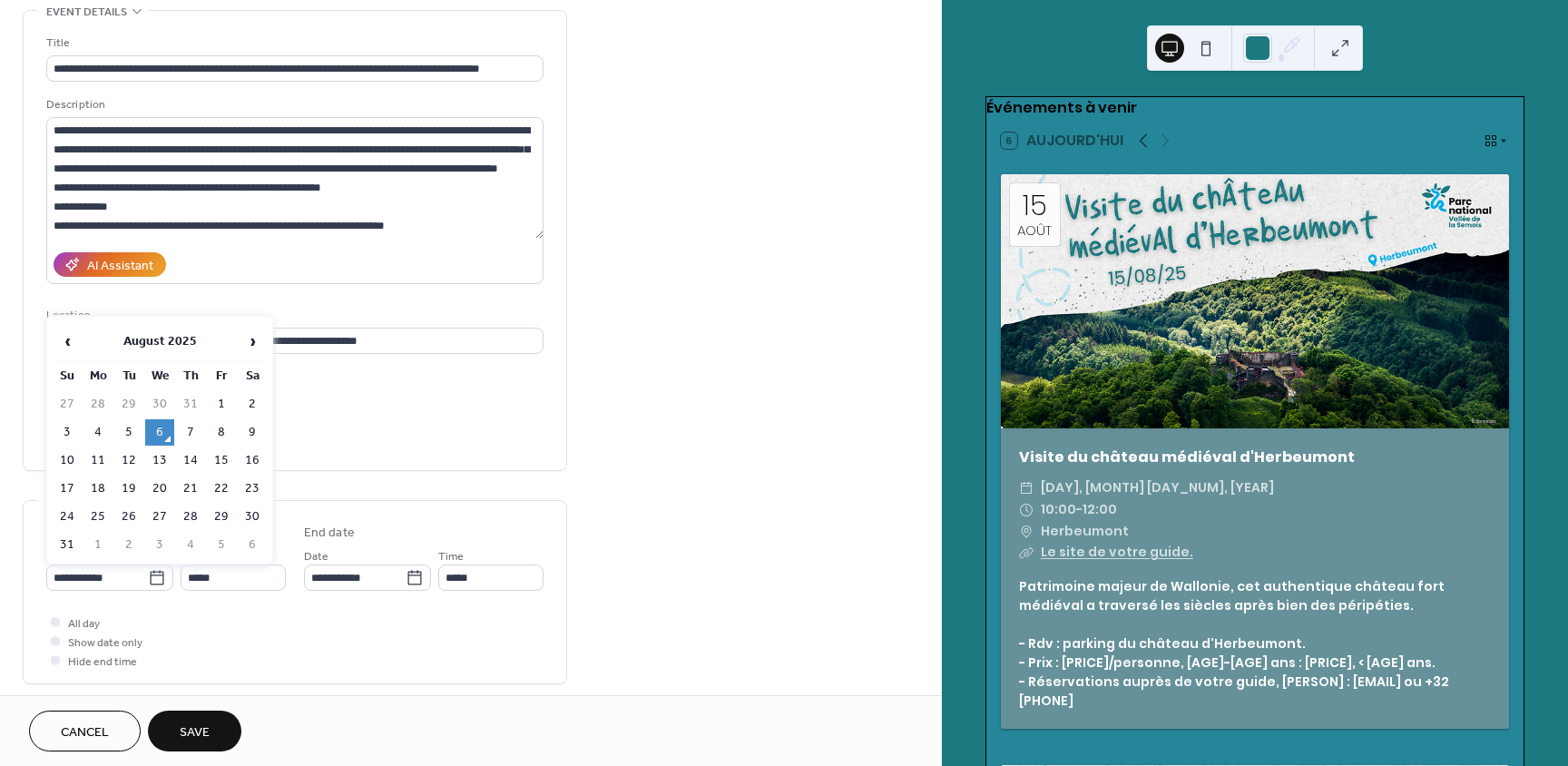 type on "**********" 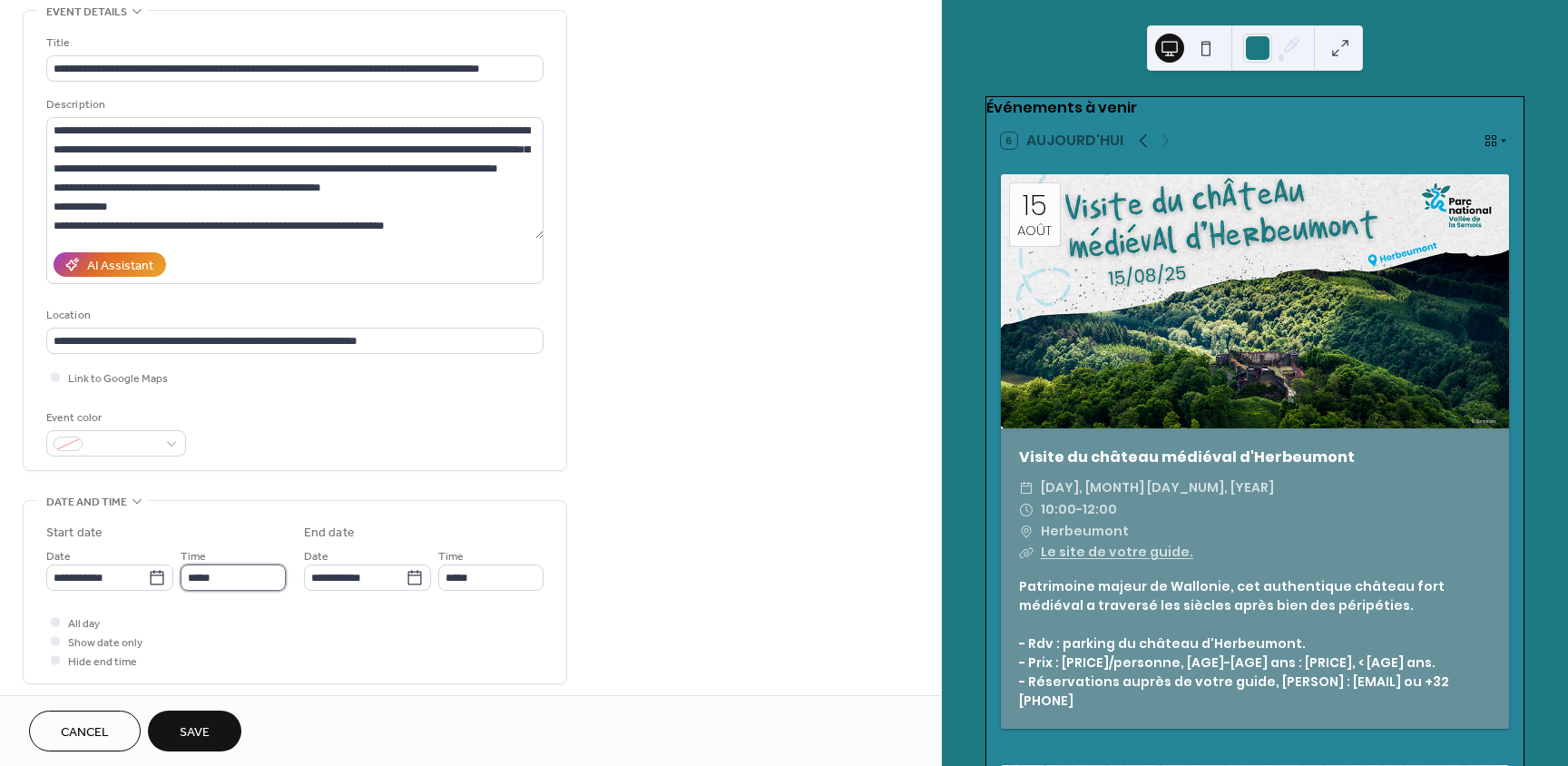click on "*****" at bounding box center [233, 577] 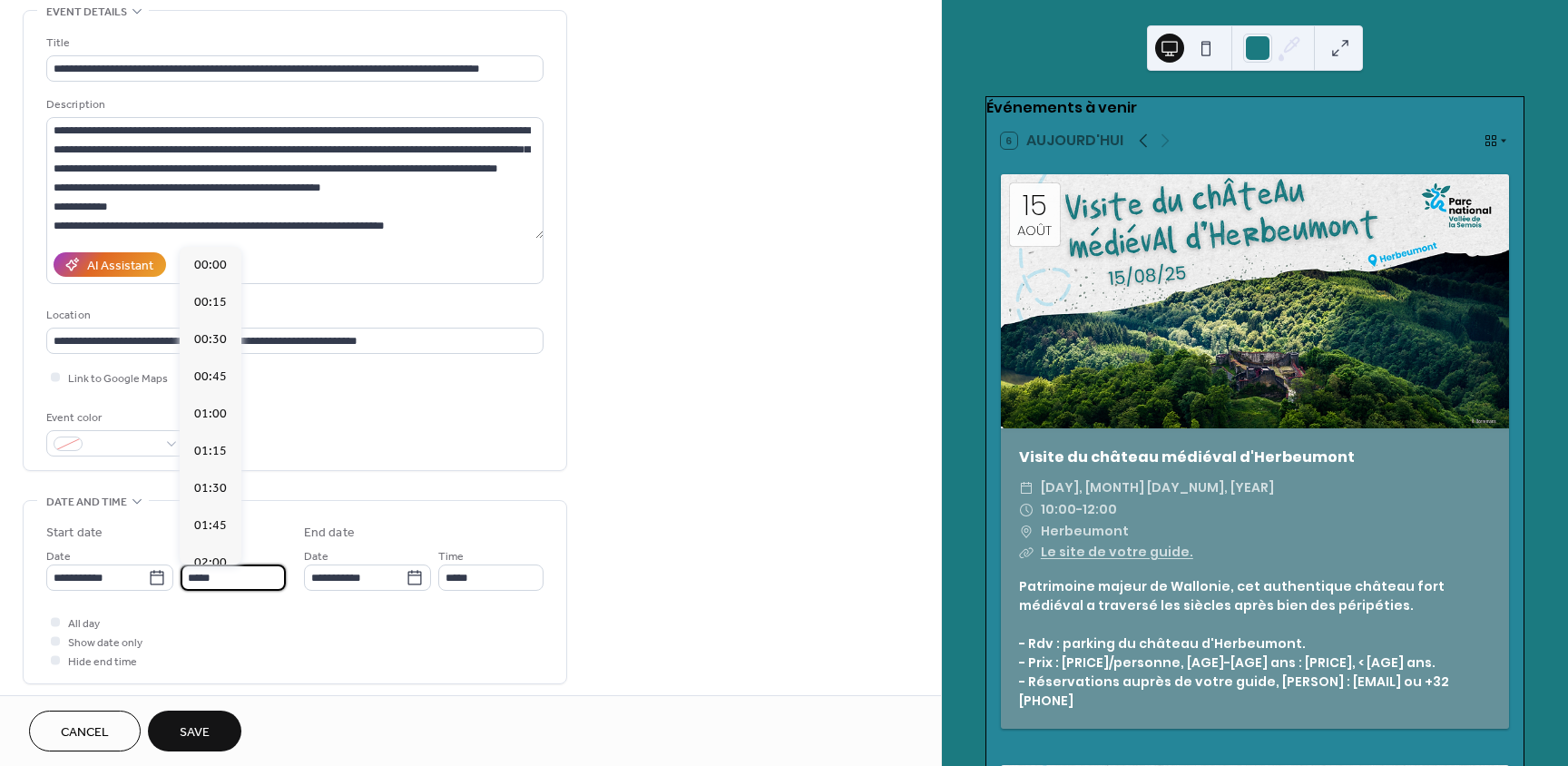 scroll, scrollTop: 1786, scrollLeft: 0, axis: vertical 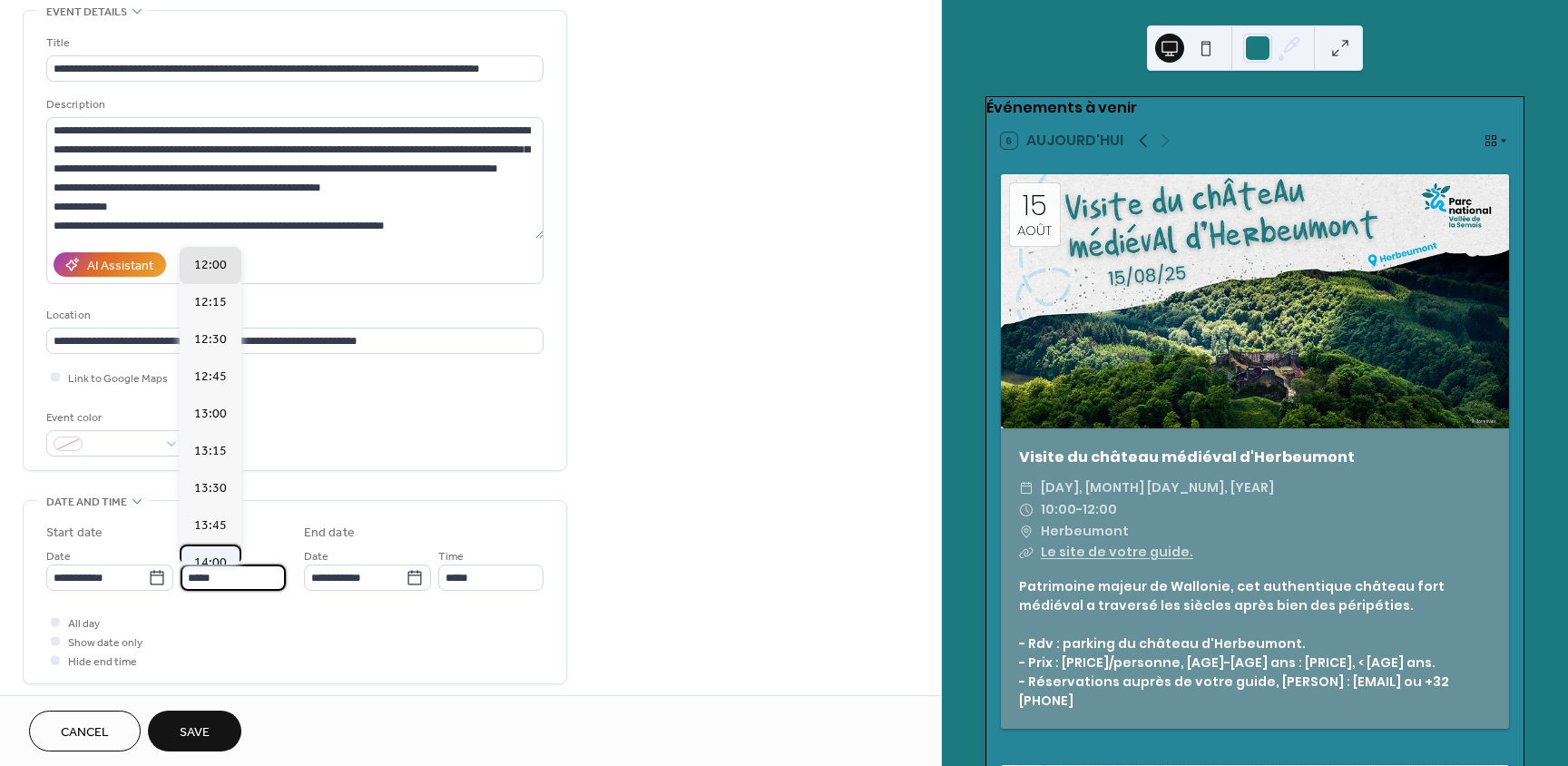 click on "14:00" at bounding box center [211, 563] 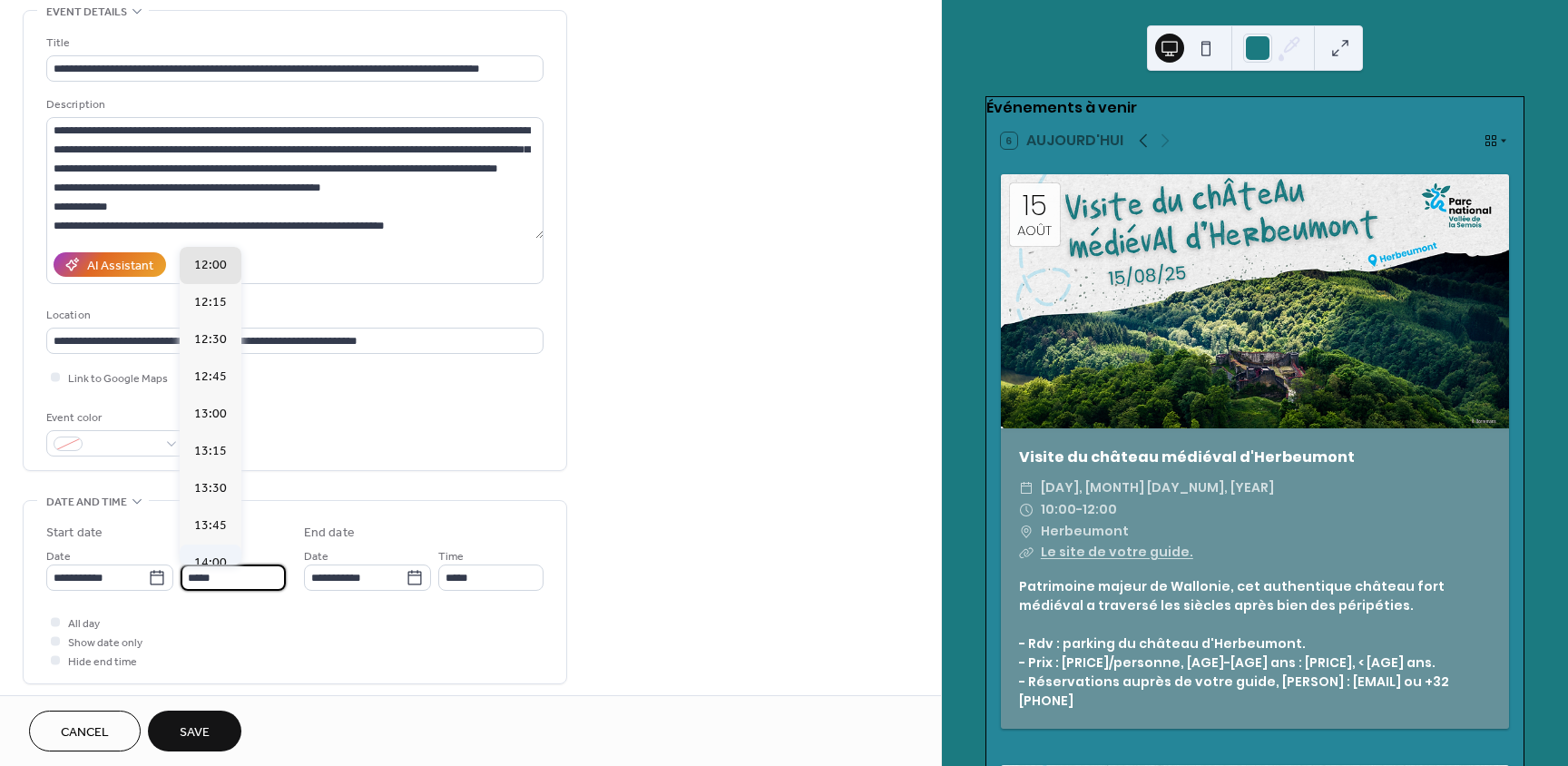 type on "*****" 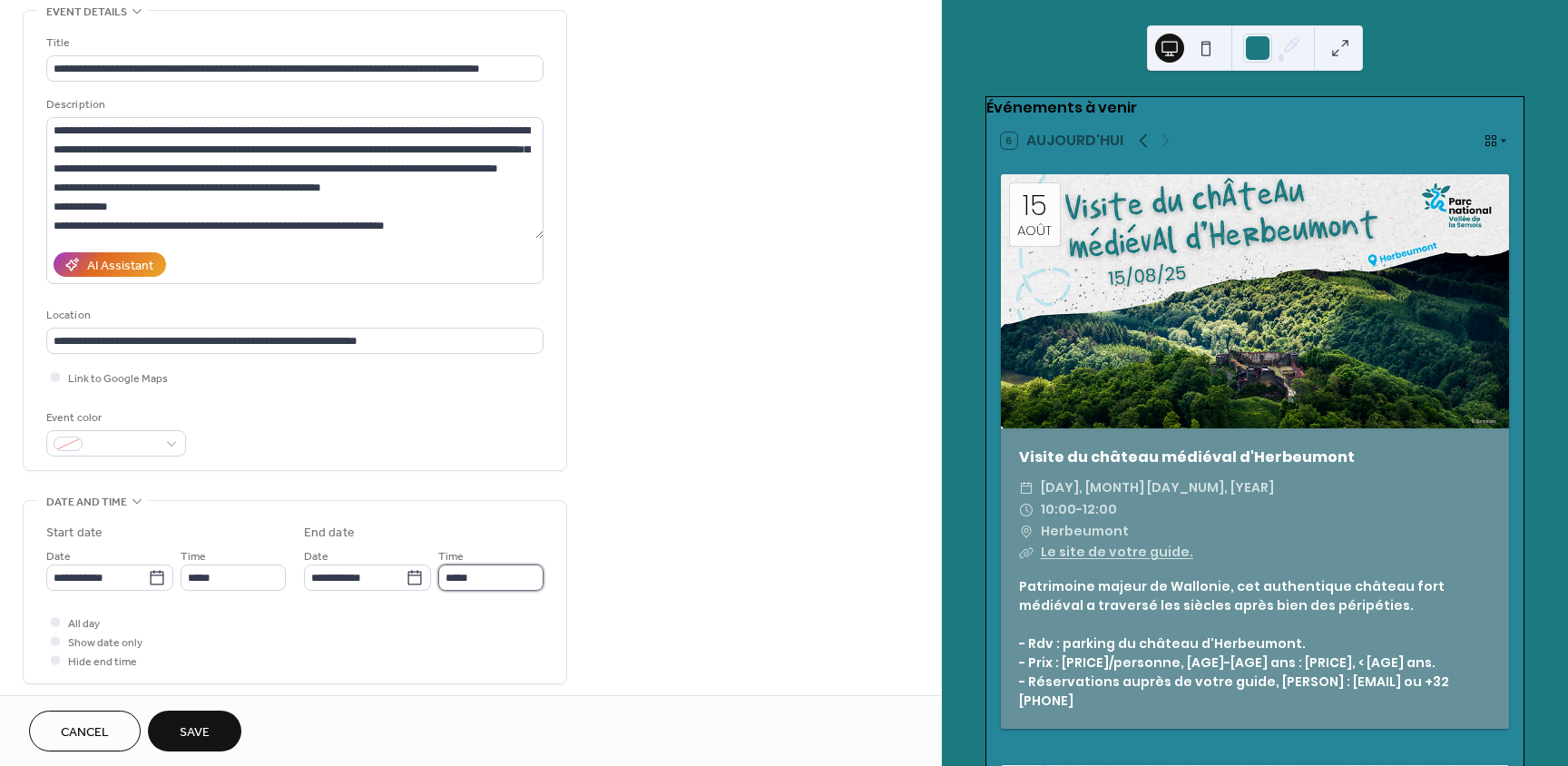 click on "*****" at bounding box center (491, 577) 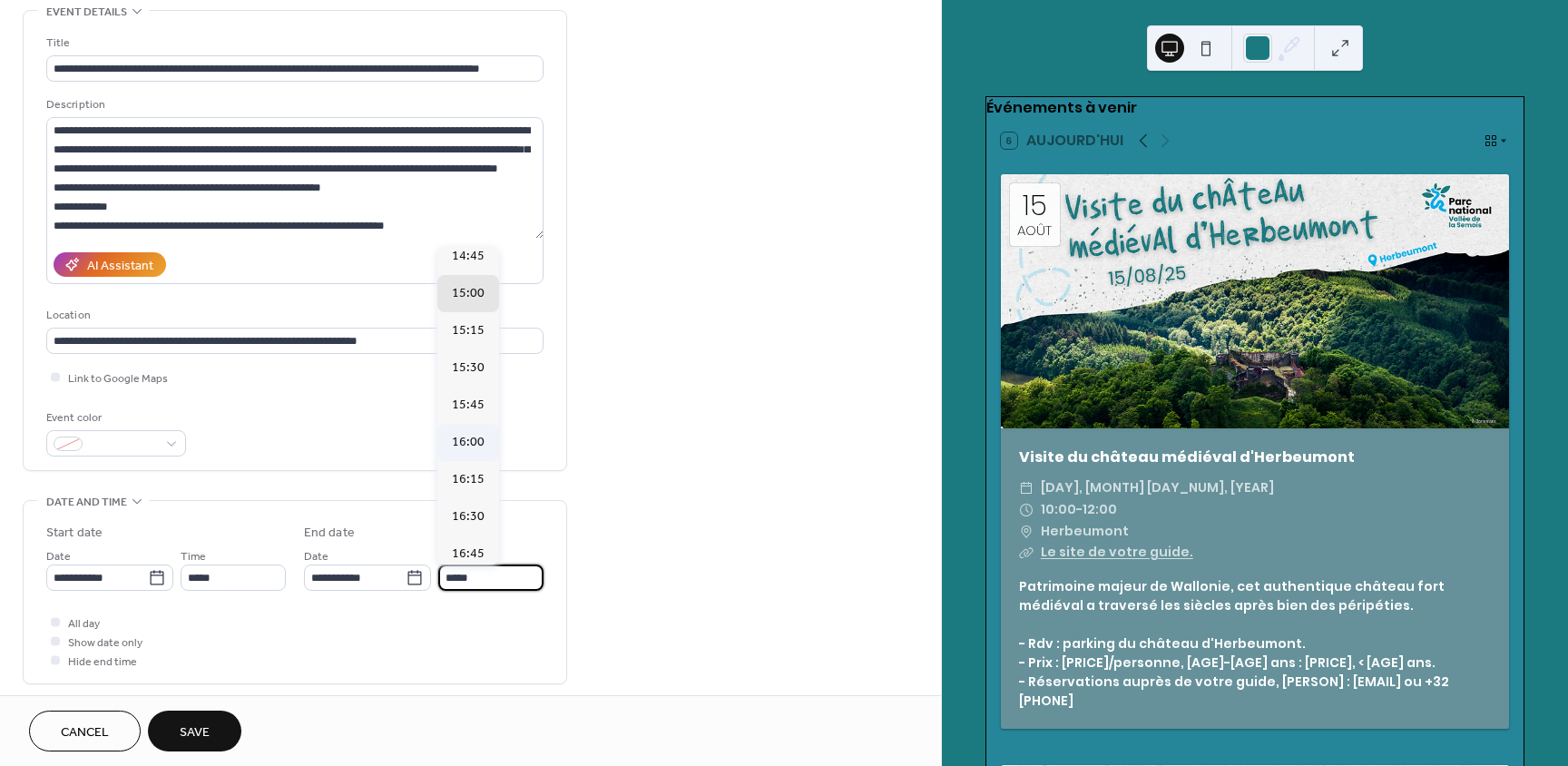 scroll, scrollTop: 91, scrollLeft: 0, axis: vertical 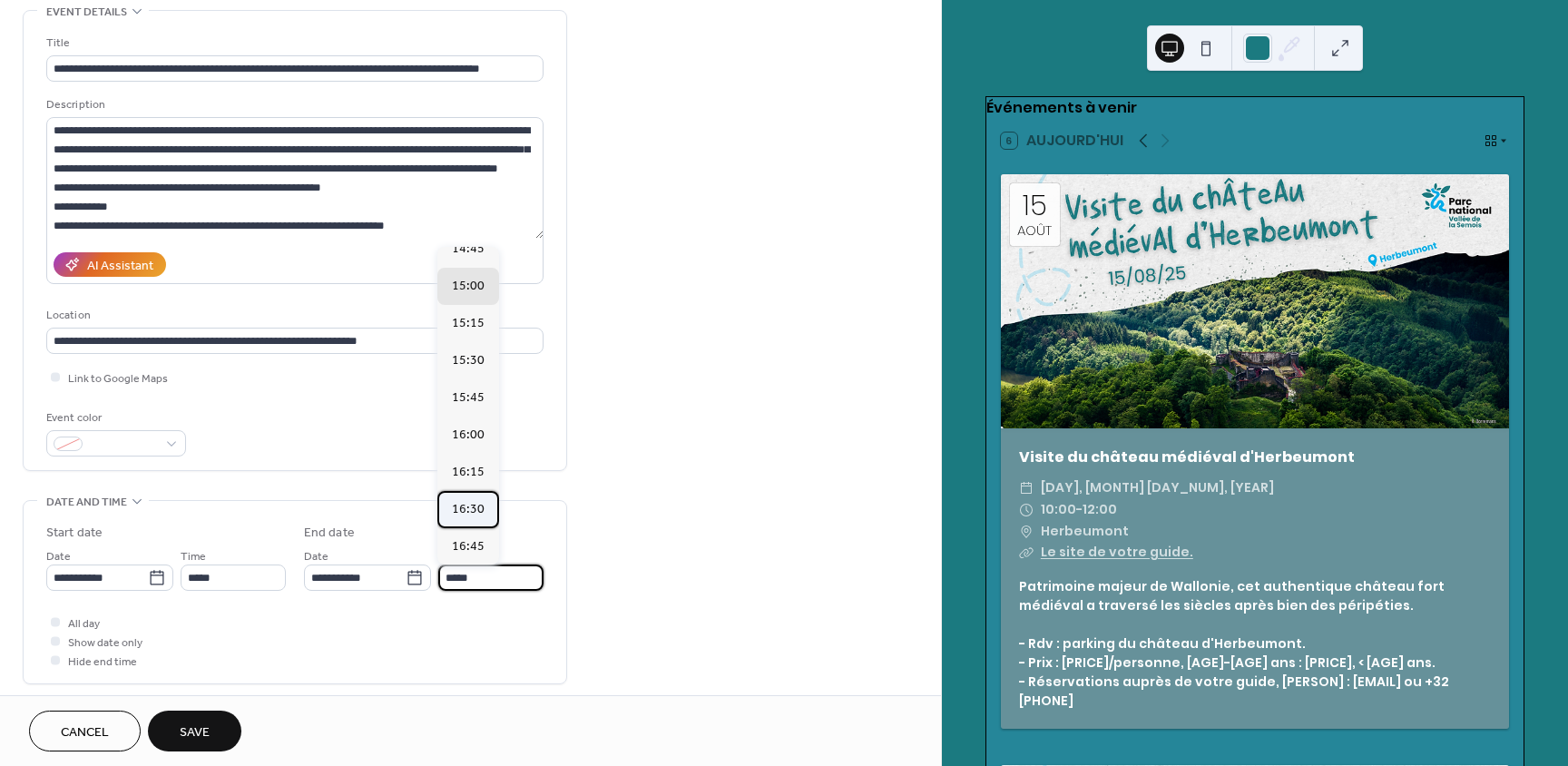 click on "16:30" at bounding box center (468, 509) 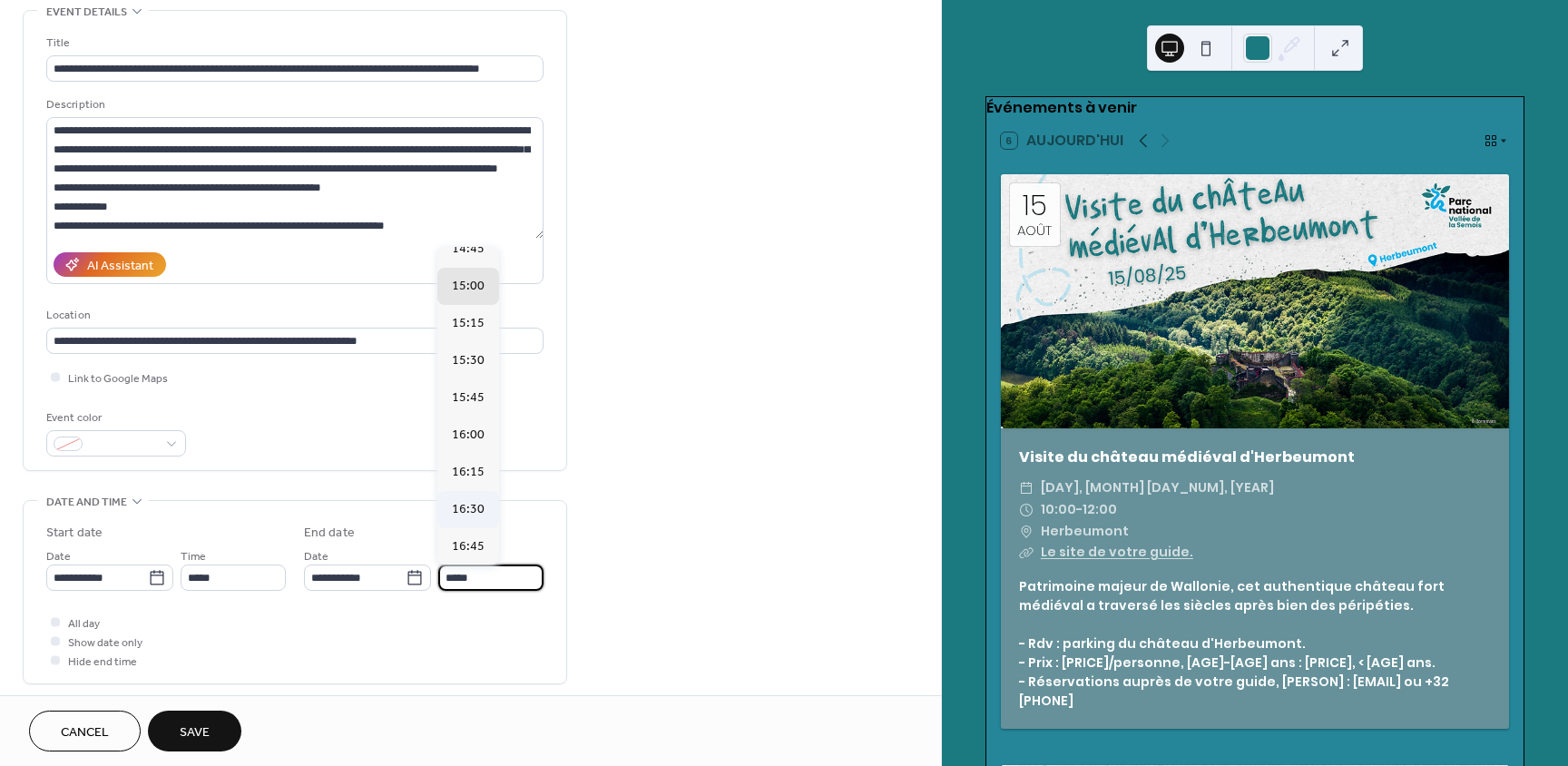 type on "*****" 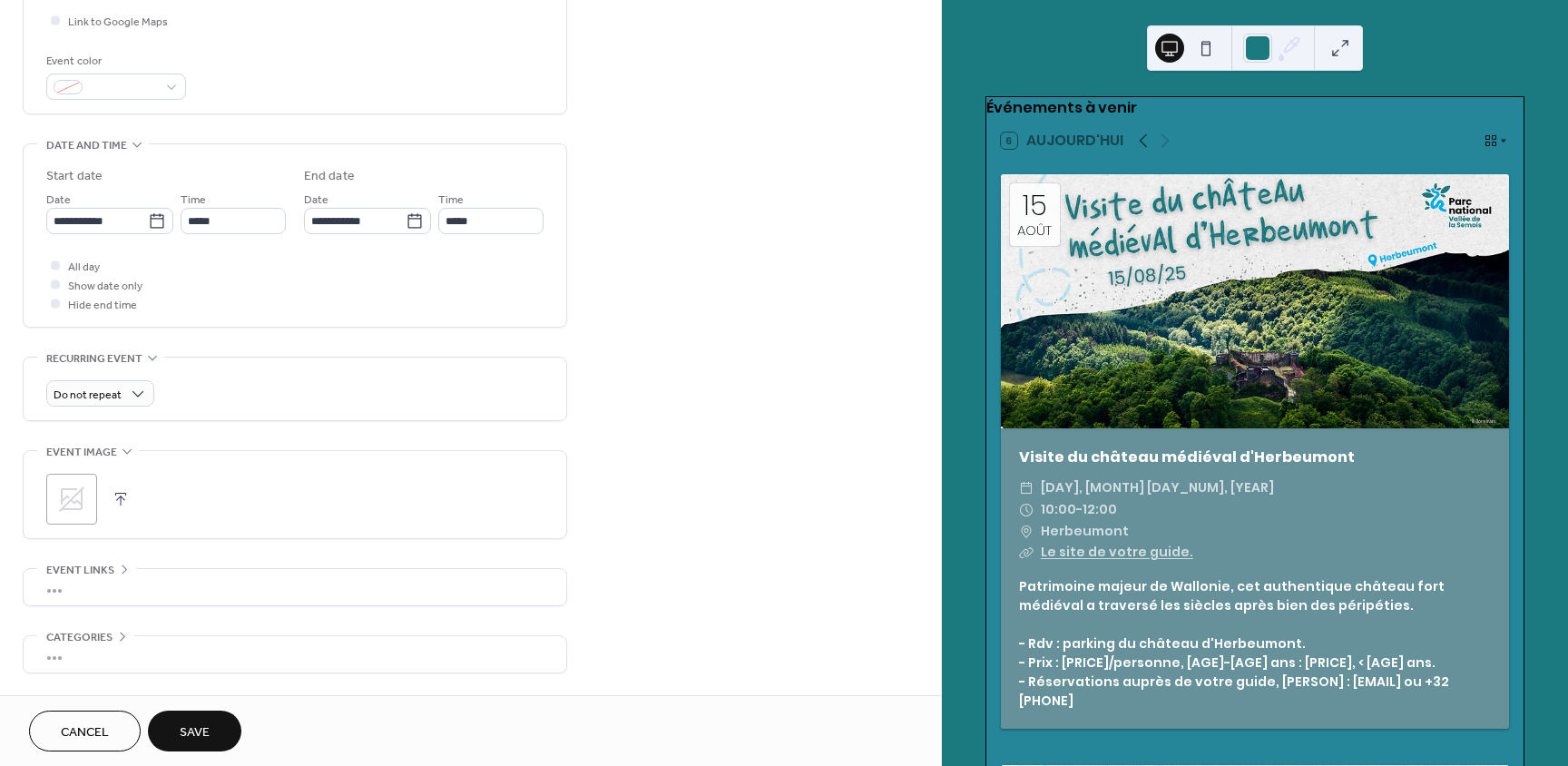 scroll, scrollTop: 454, scrollLeft: 0, axis: vertical 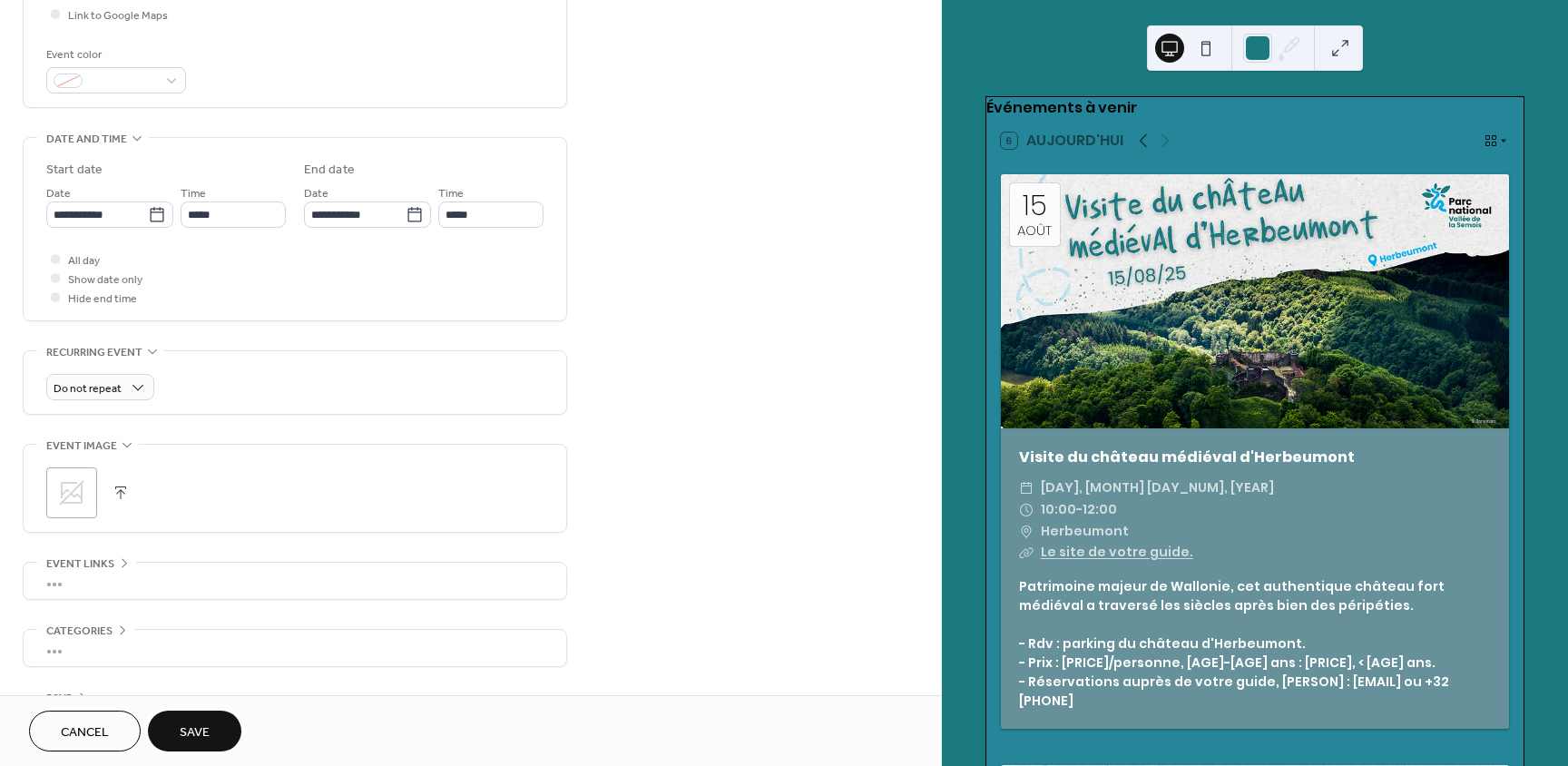 click 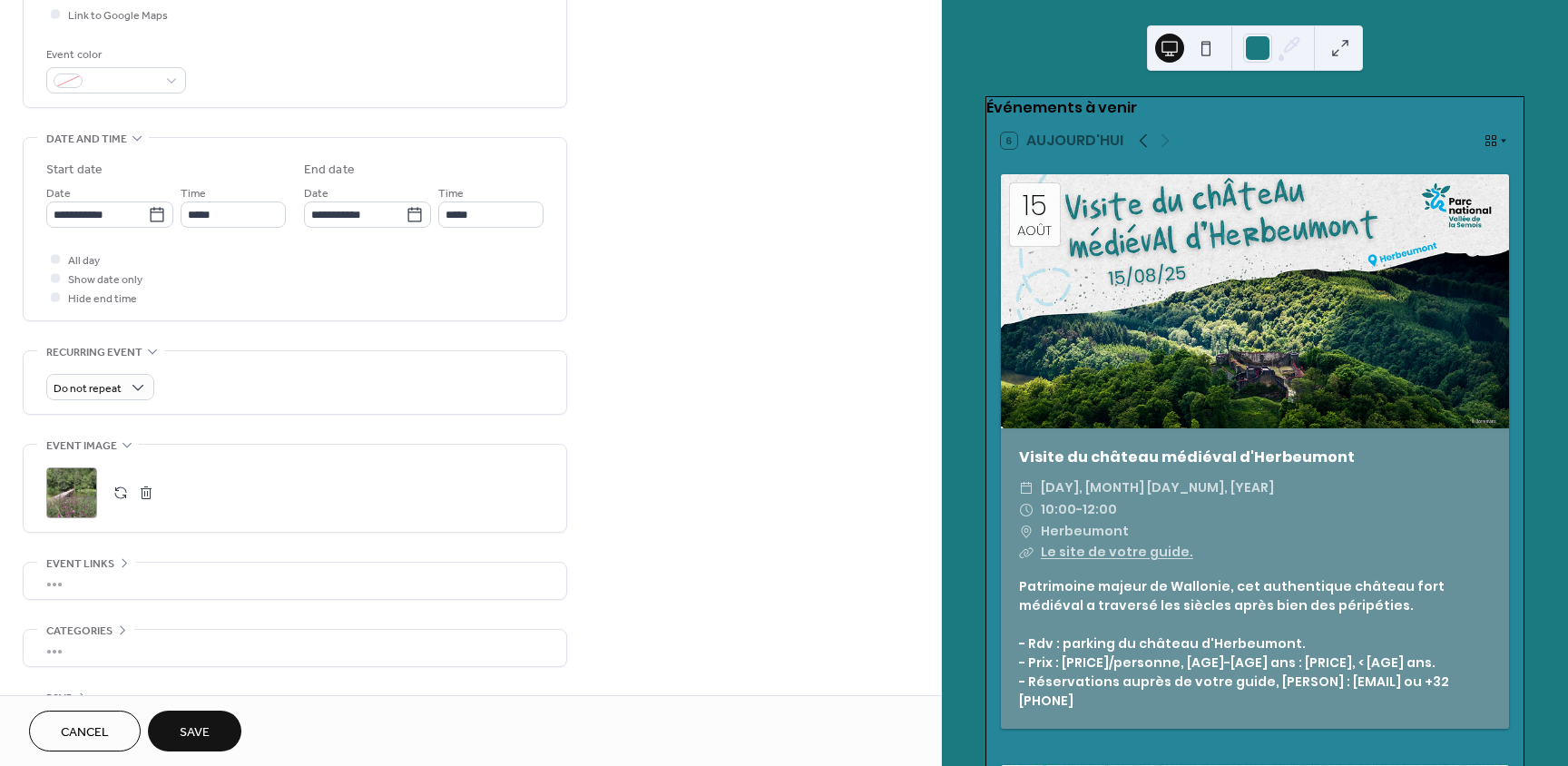 click on "Save" at bounding box center (194, 731) 